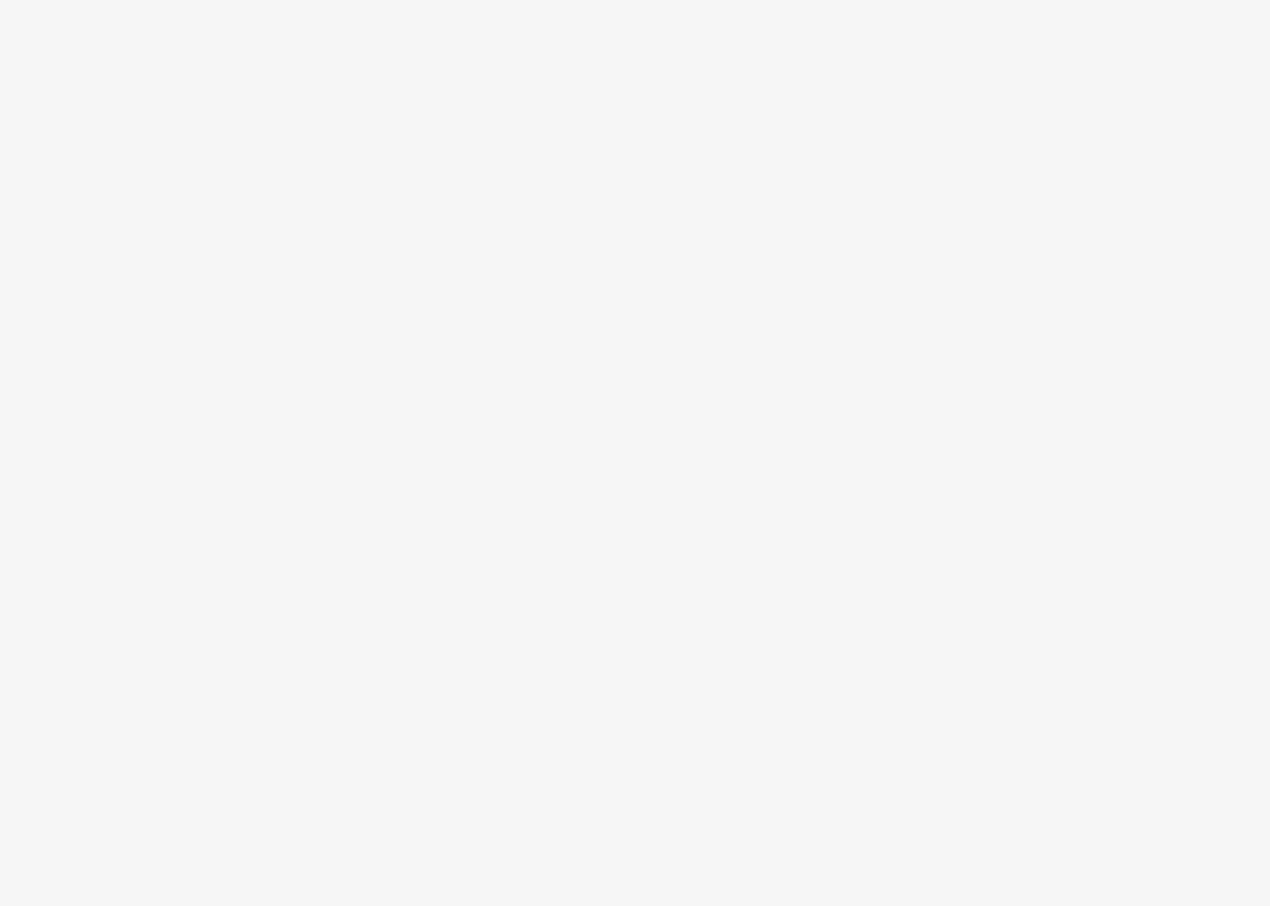 scroll, scrollTop: 0, scrollLeft: 0, axis: both 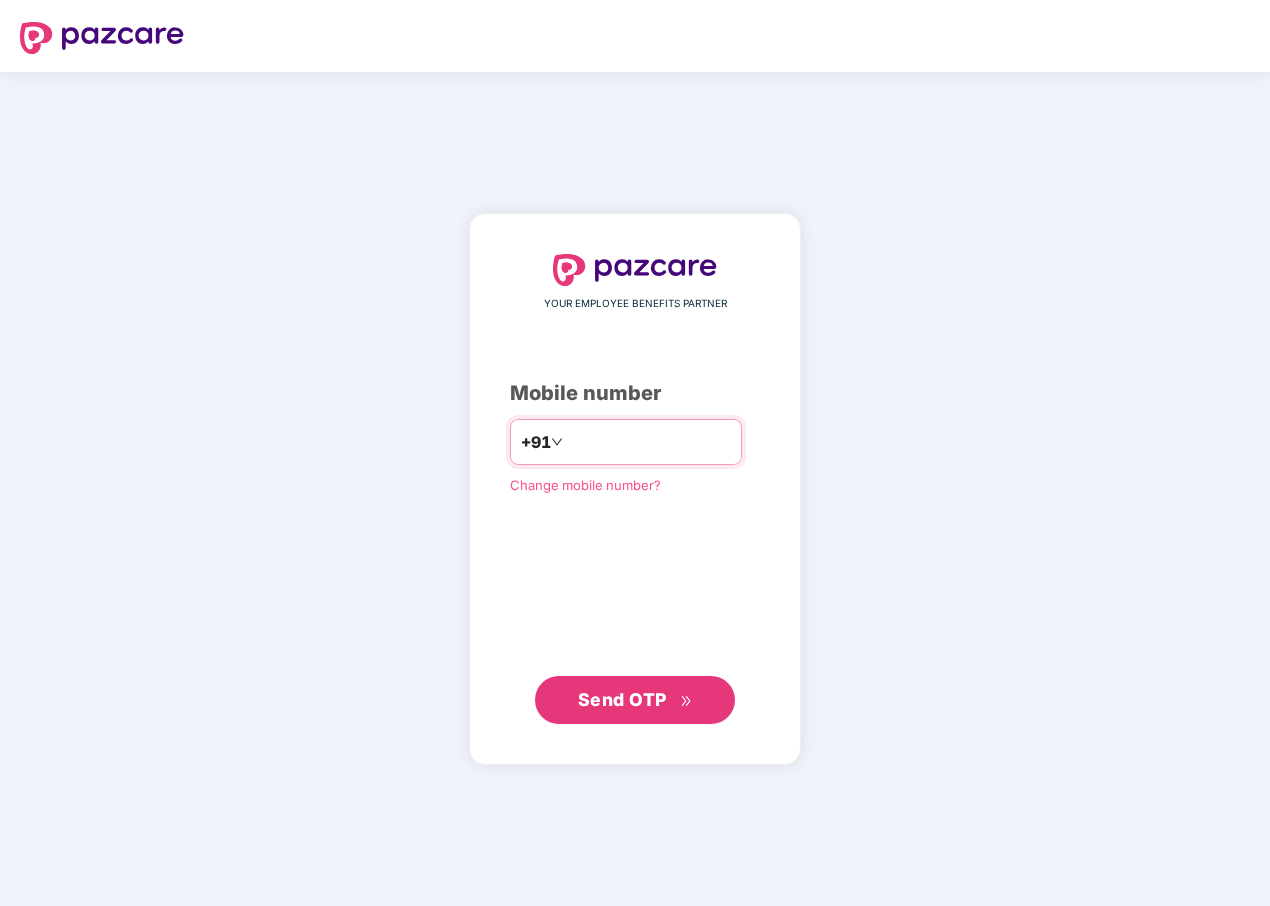 click at bounding box center (649, 442) 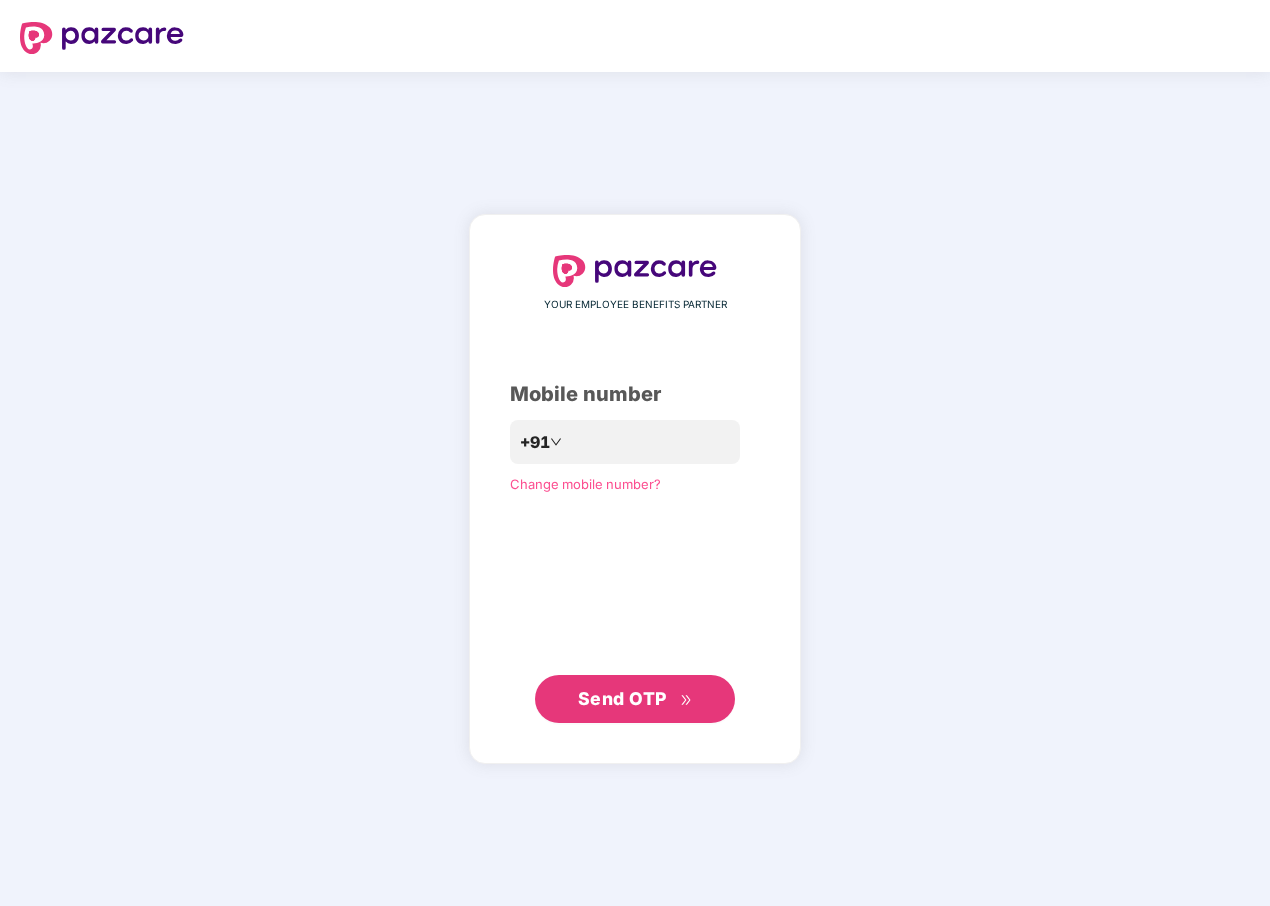 click on "Send OTP" at bounding box center [622, 698] 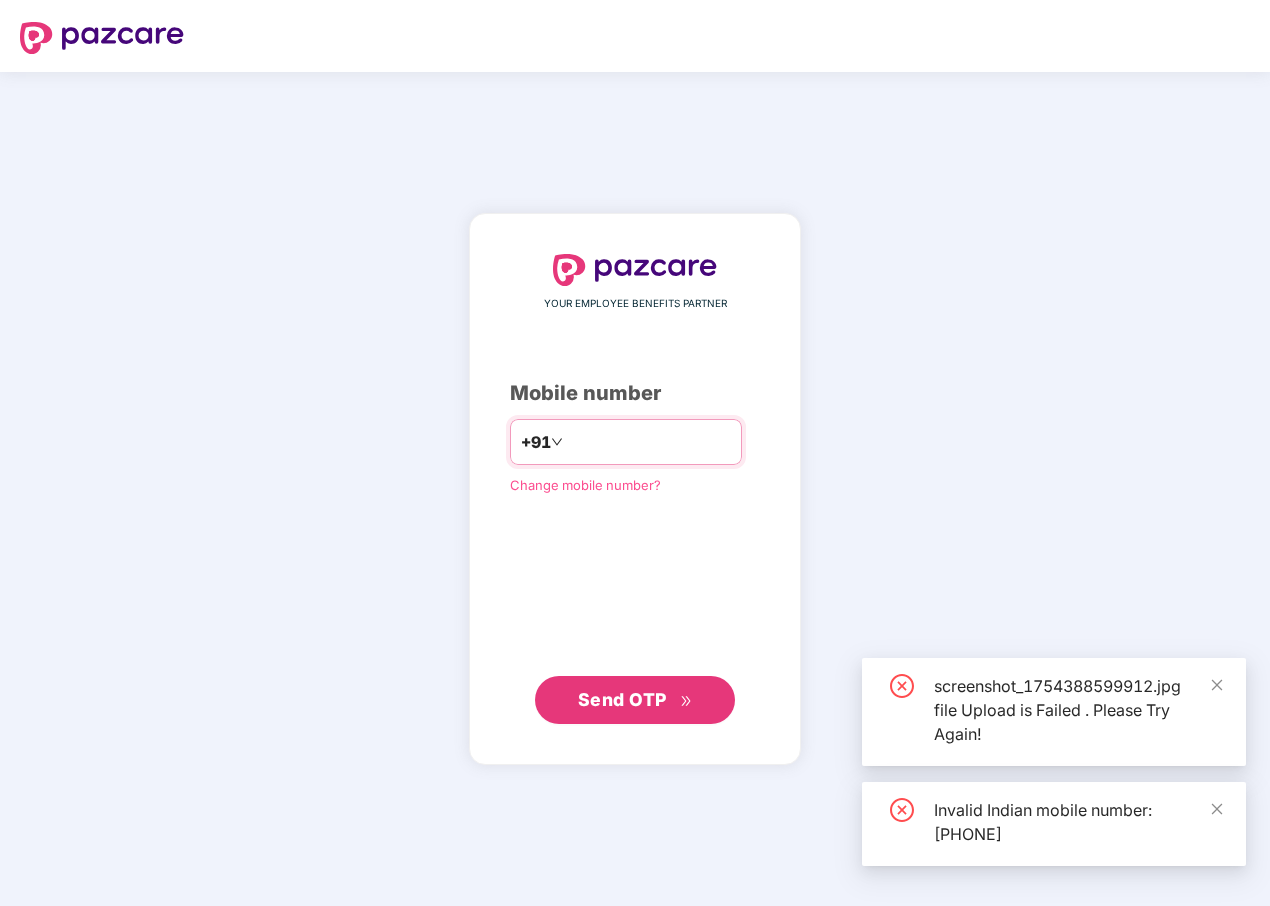 drag, startPoint x: 554, startPoint y: 439, endPoint x: 554, endPoint y: 452, distance: 13 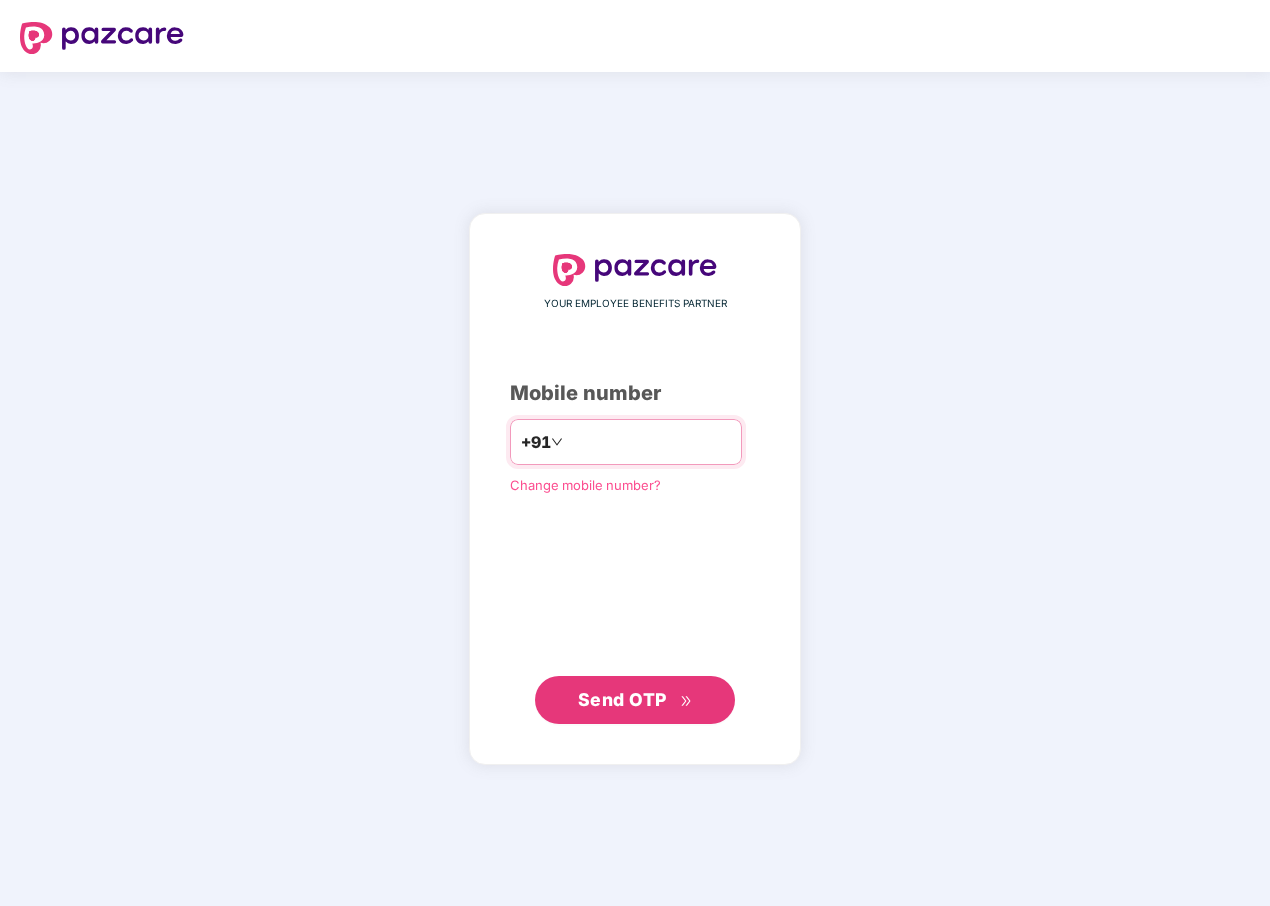 type on "**********" 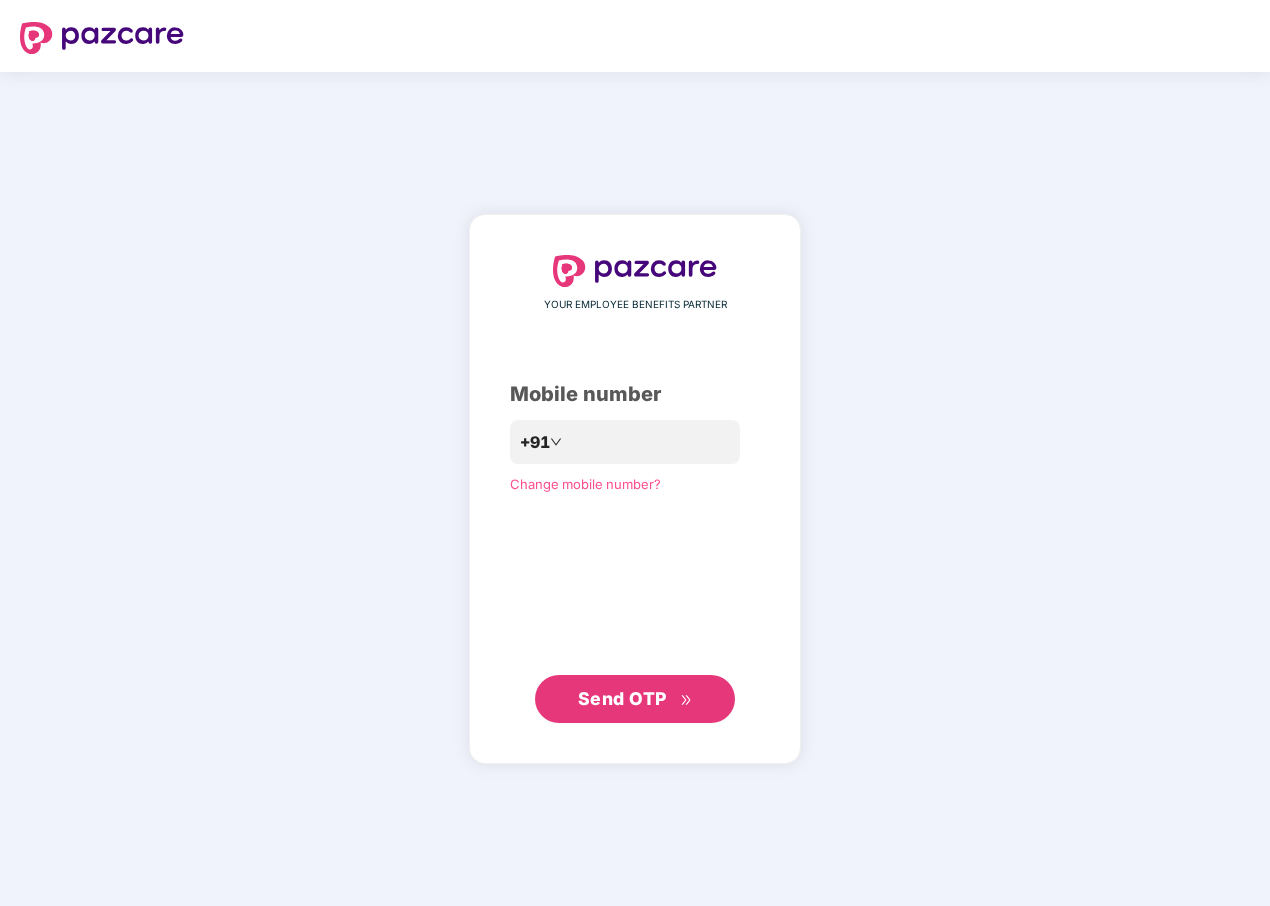 click on "Send OTP" at bounding box center [622, 698] 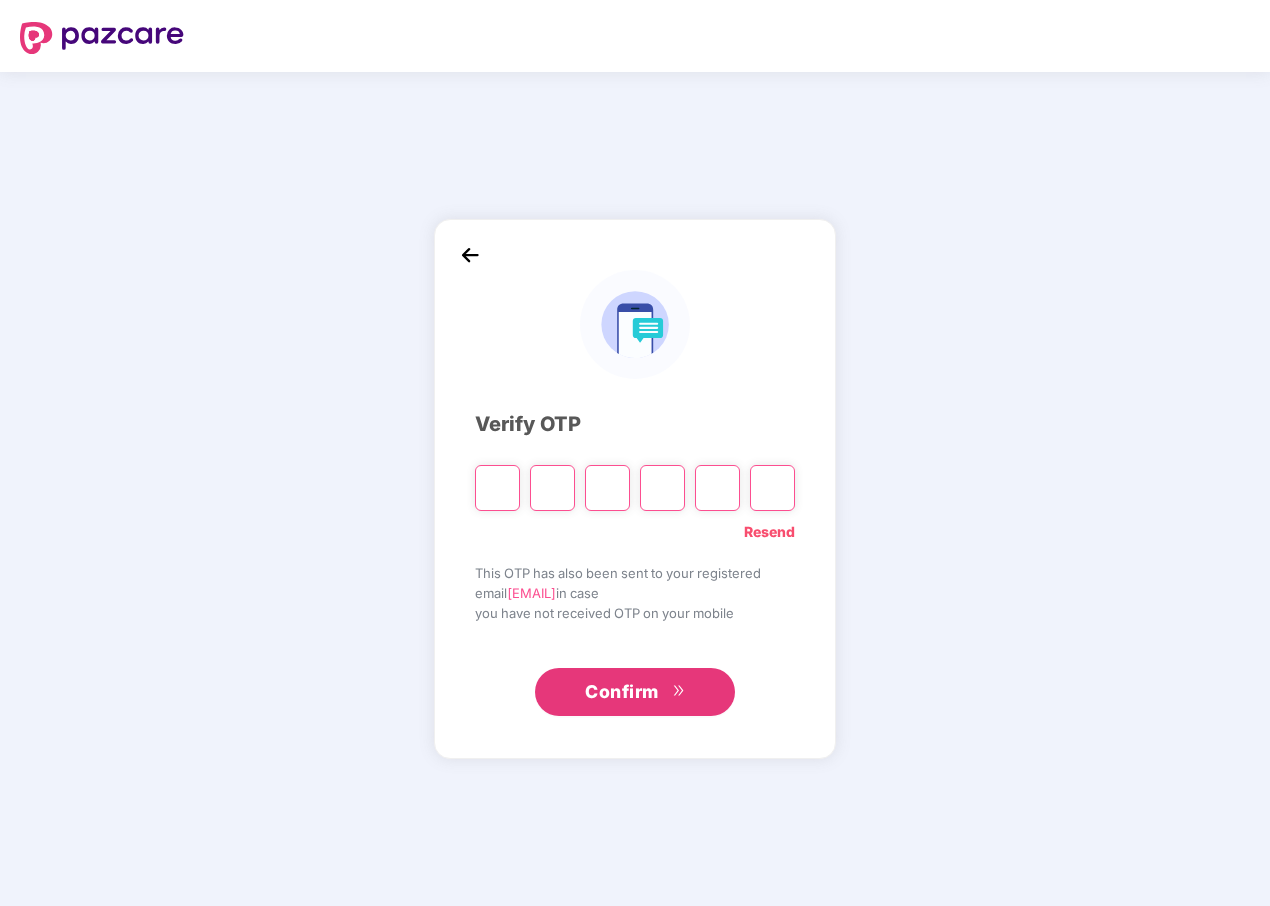 type on "*" 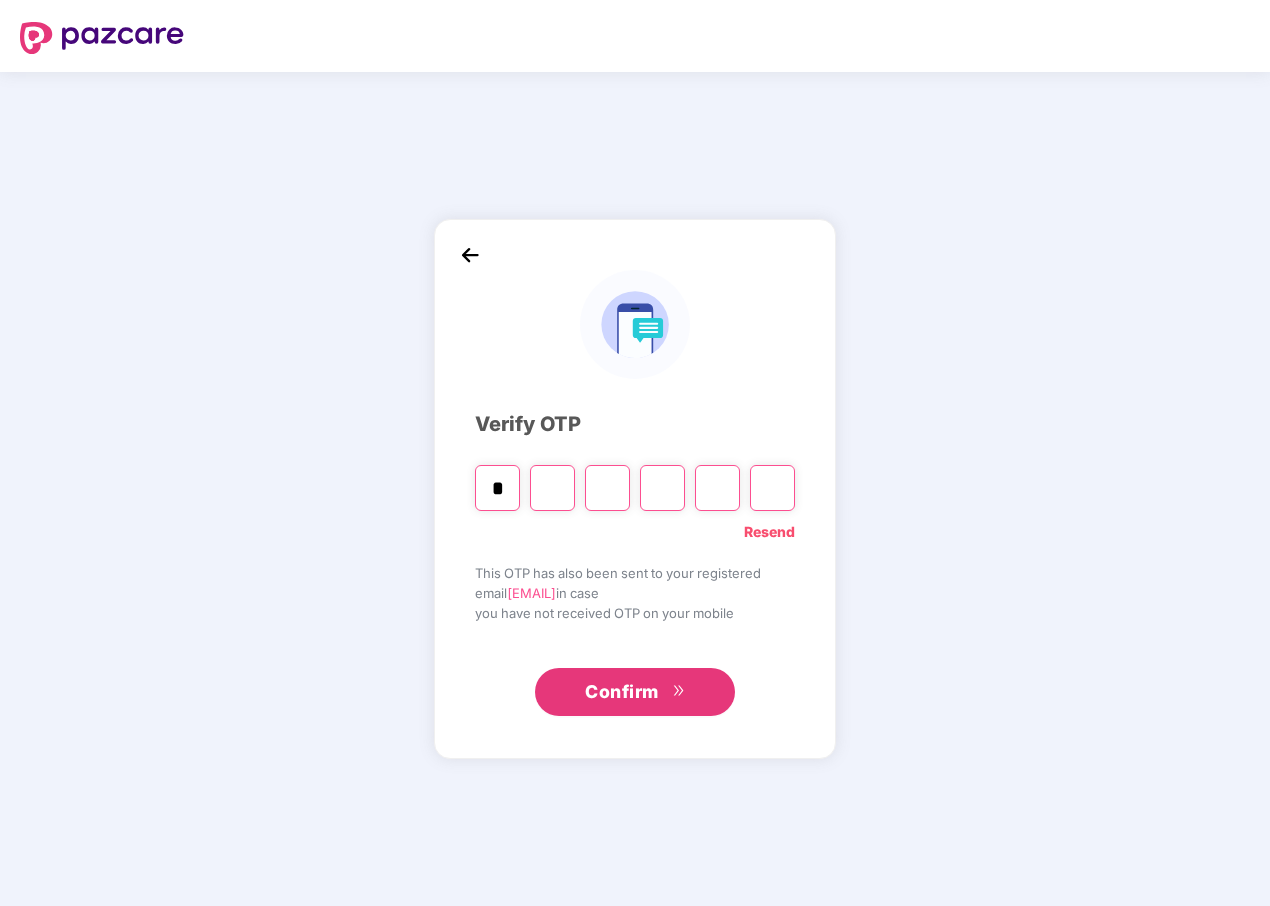 type on "*" 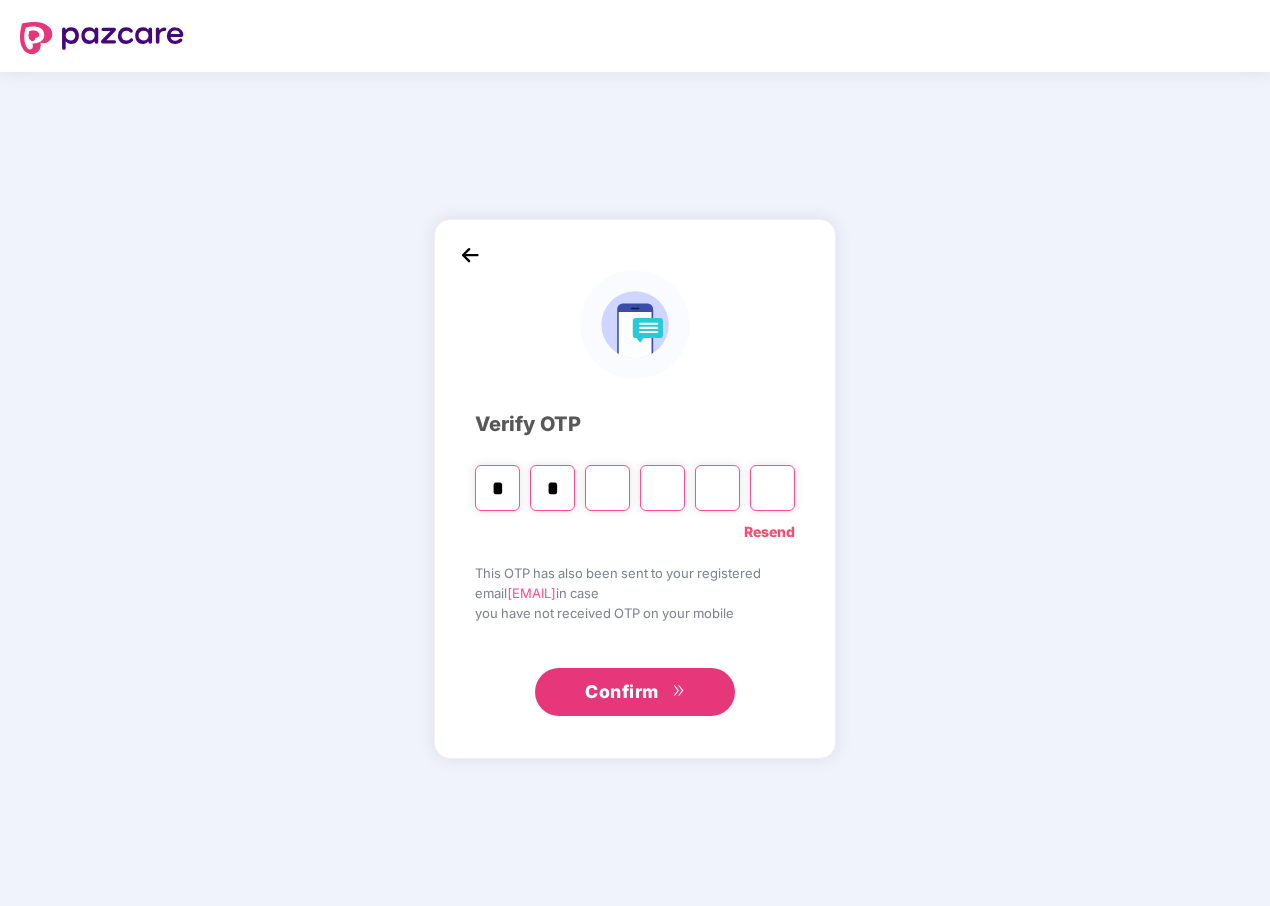 type on "*" 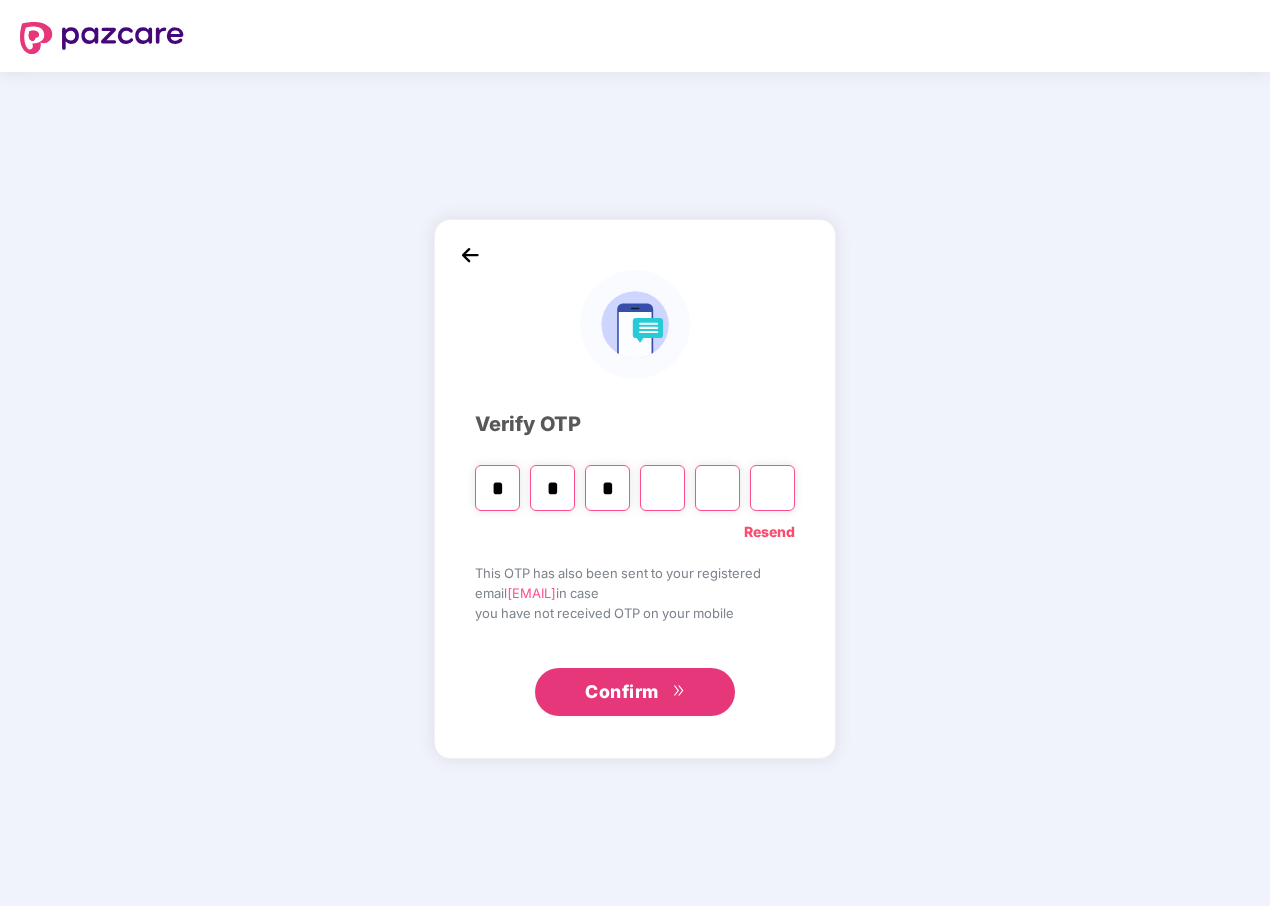 type on "*" 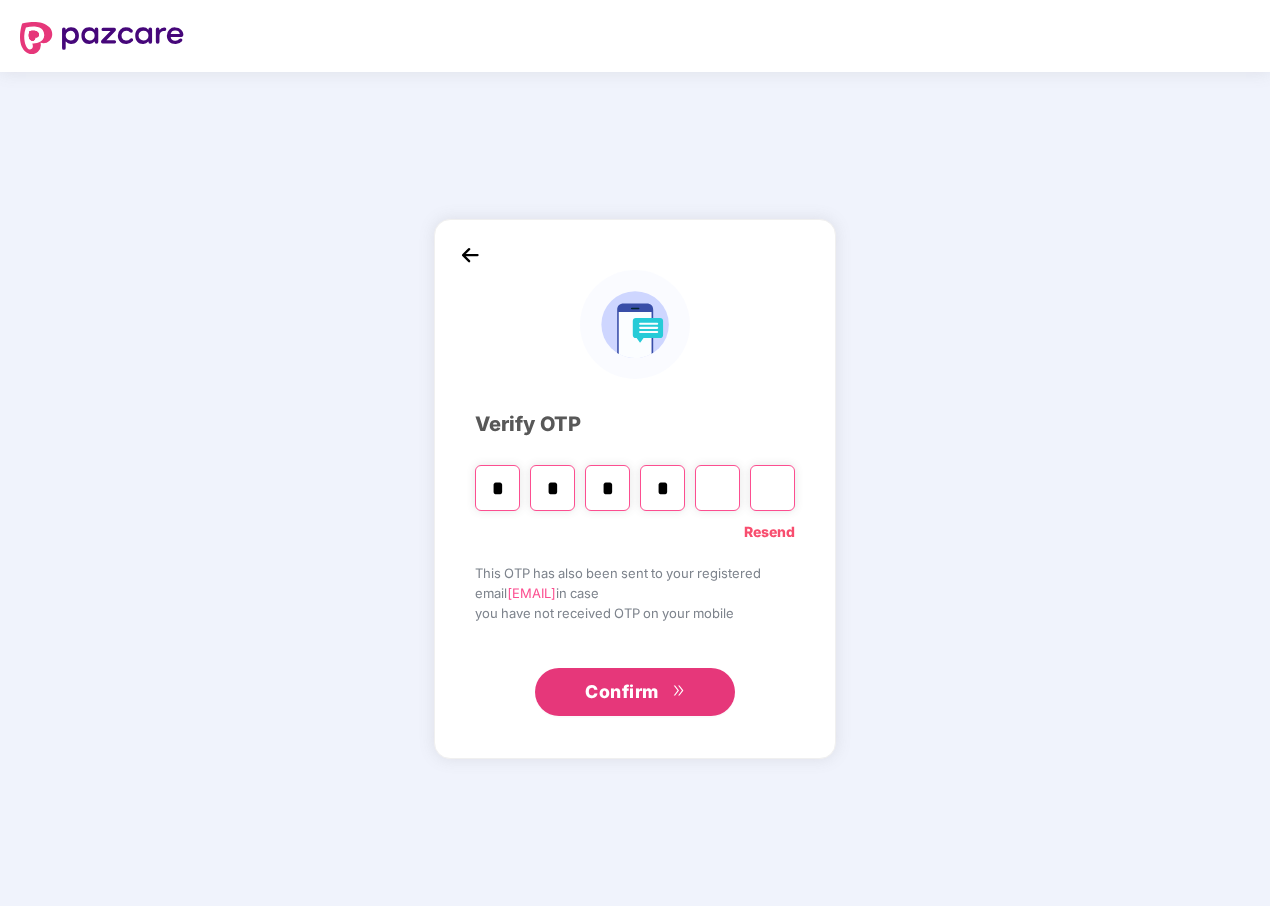 type on "*" 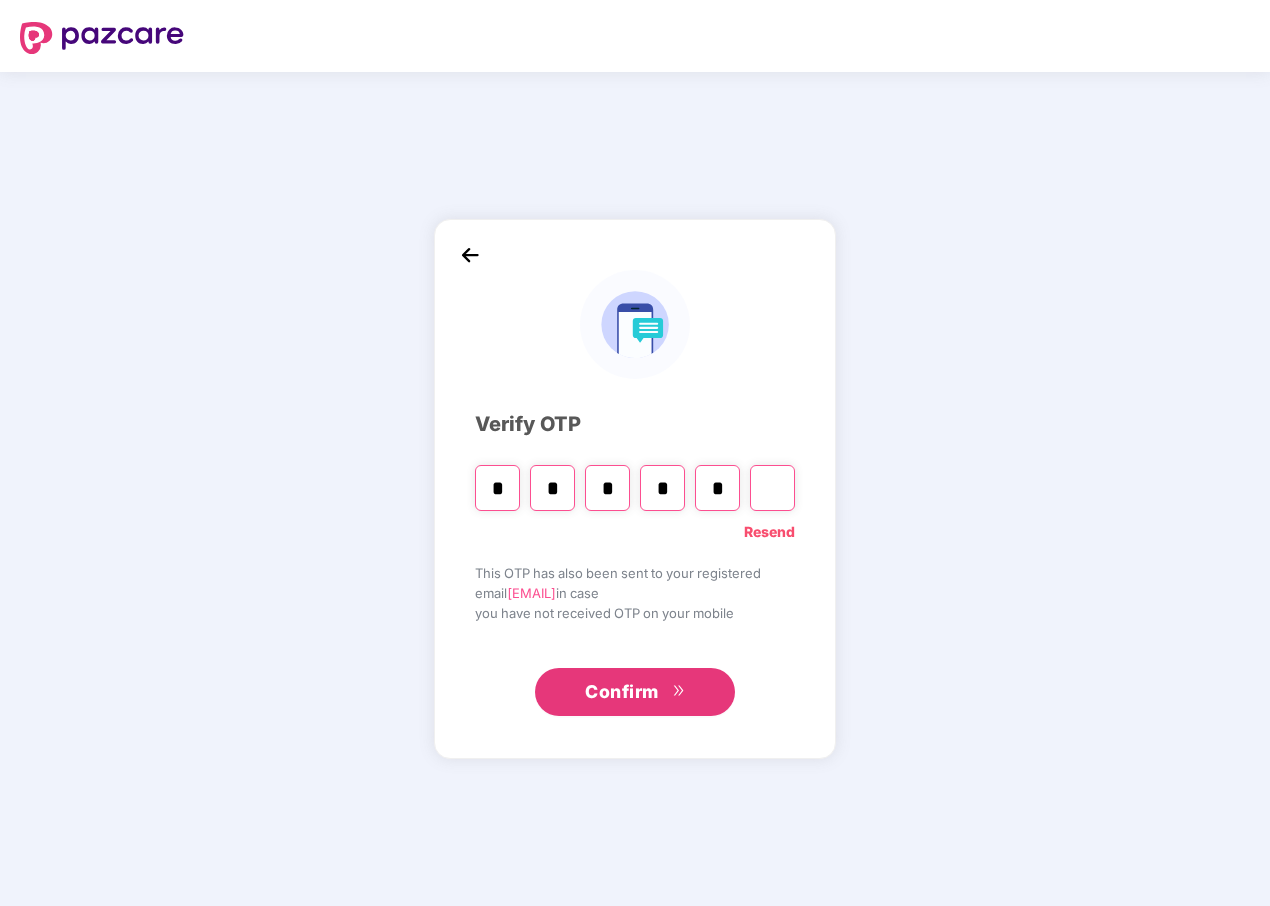 type on "*" 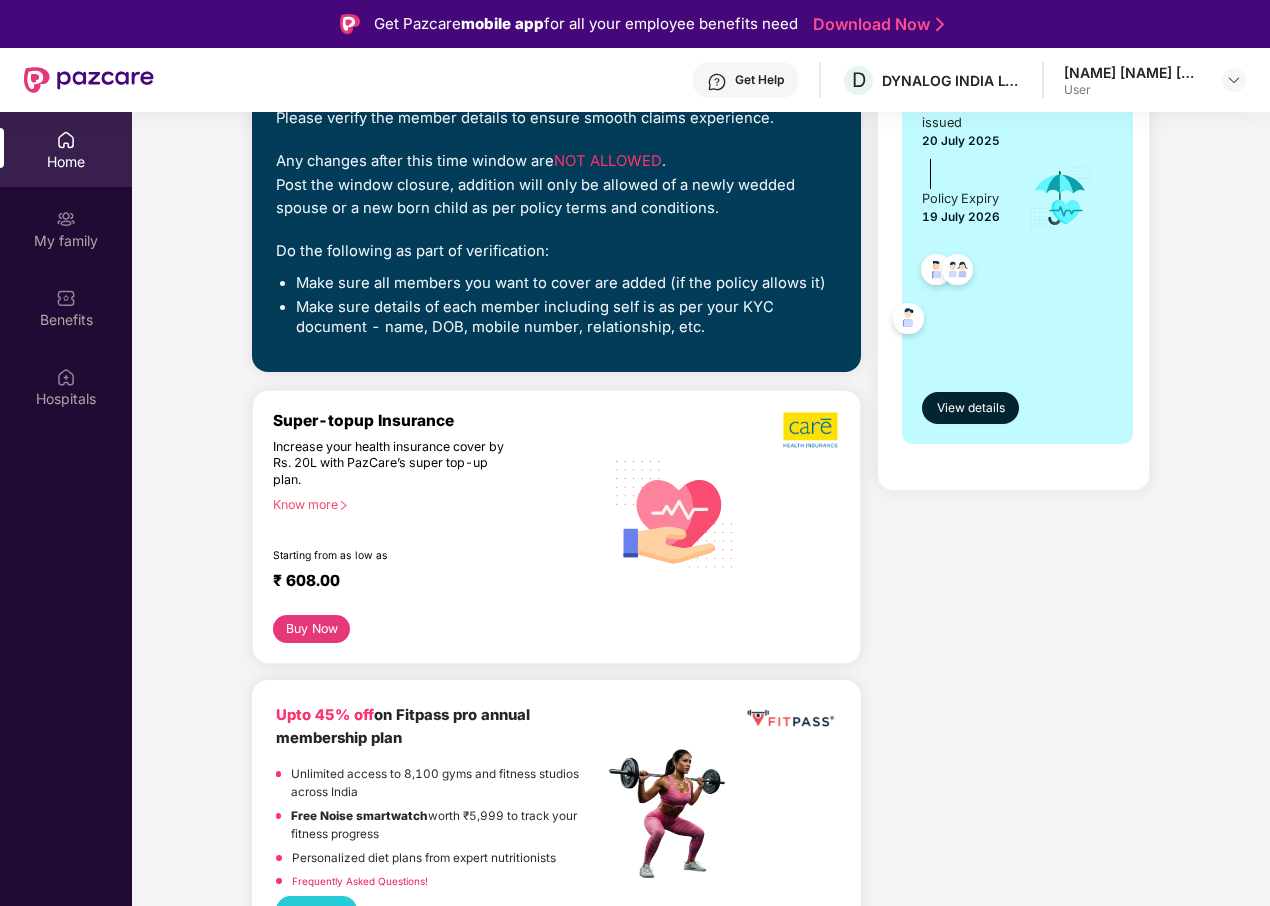 scroll, scrollTop: 0, scrollLeft: 0, axis: both 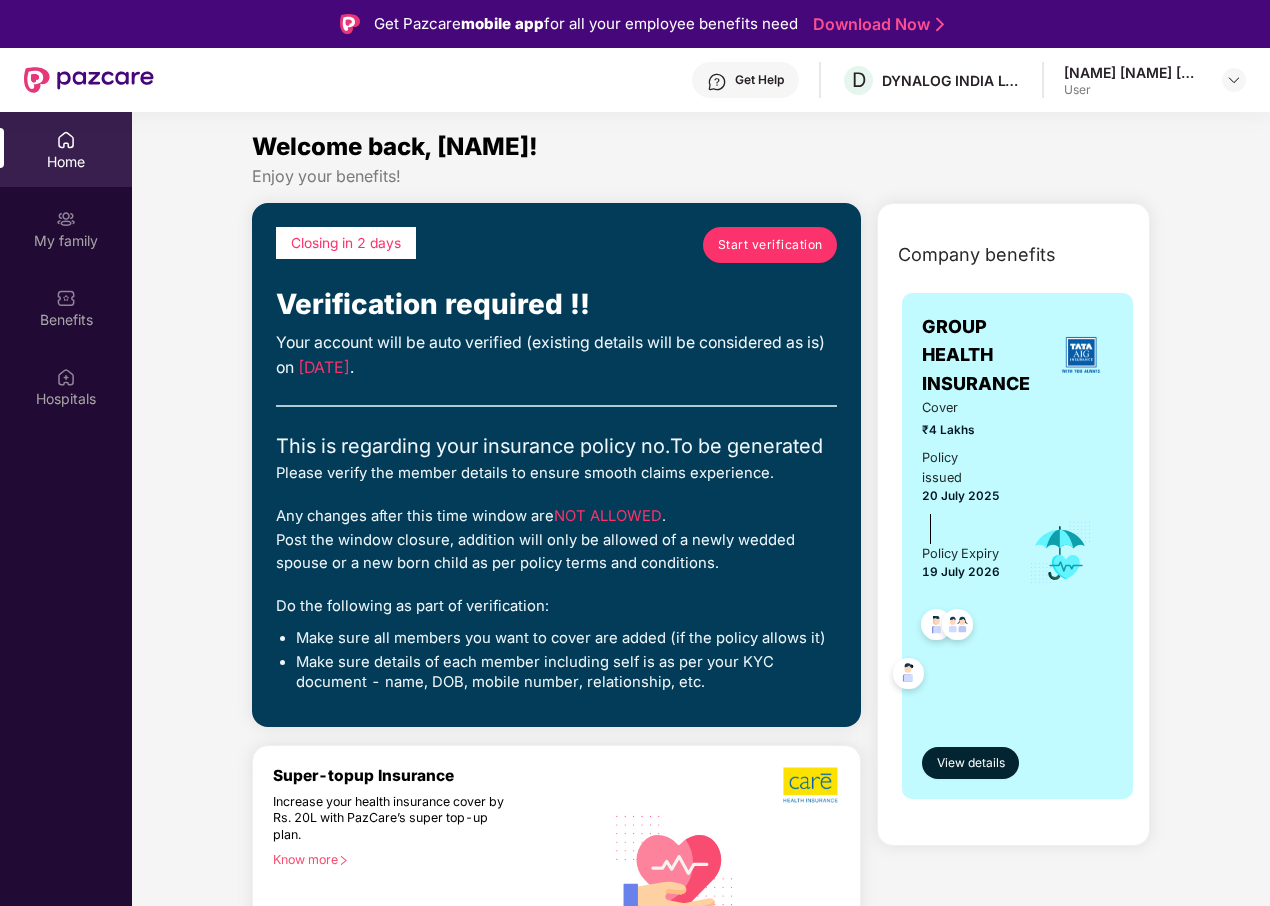 click on "Start verification" at bounding box center (770, 244) 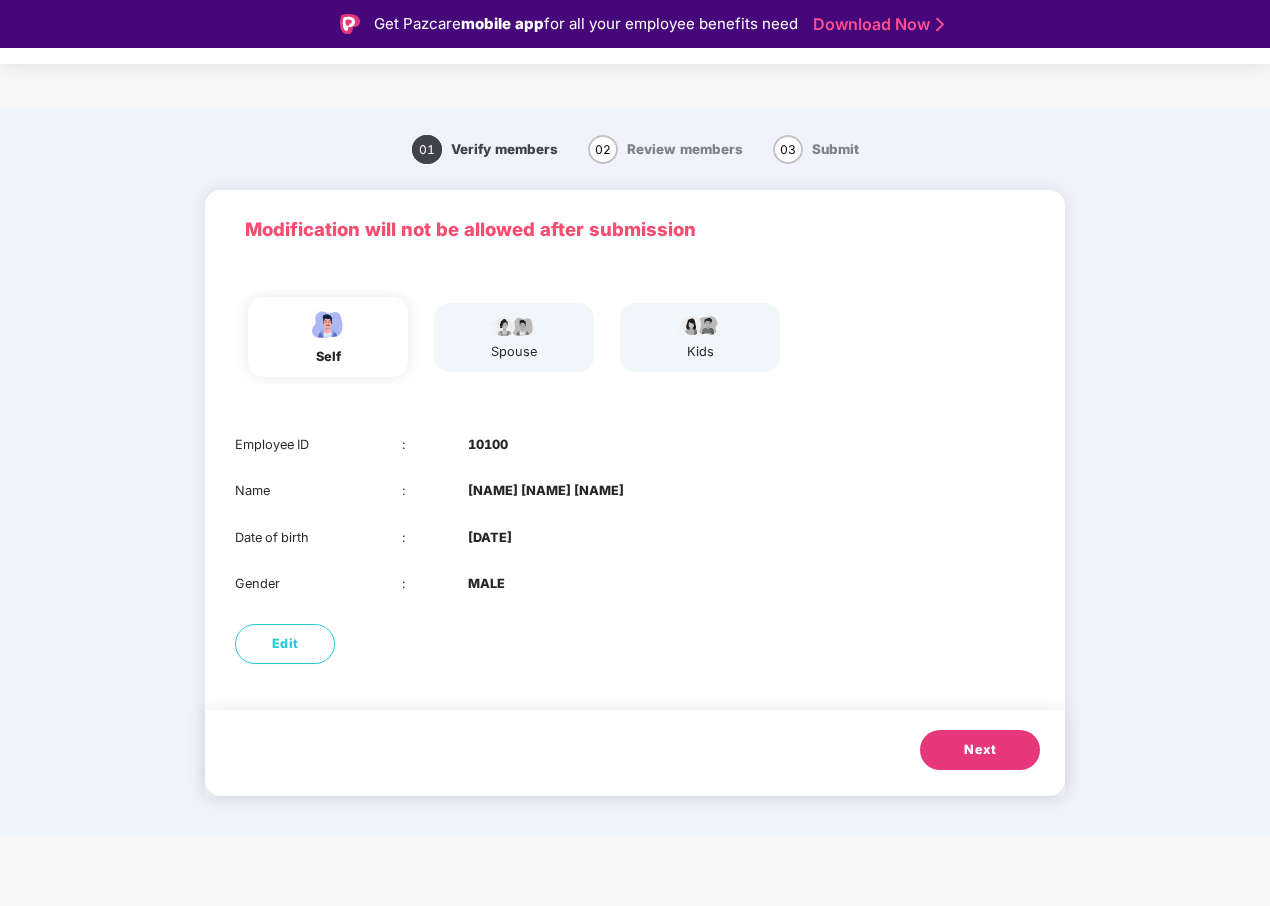 click on "Next" at bounding box center (980, 750) 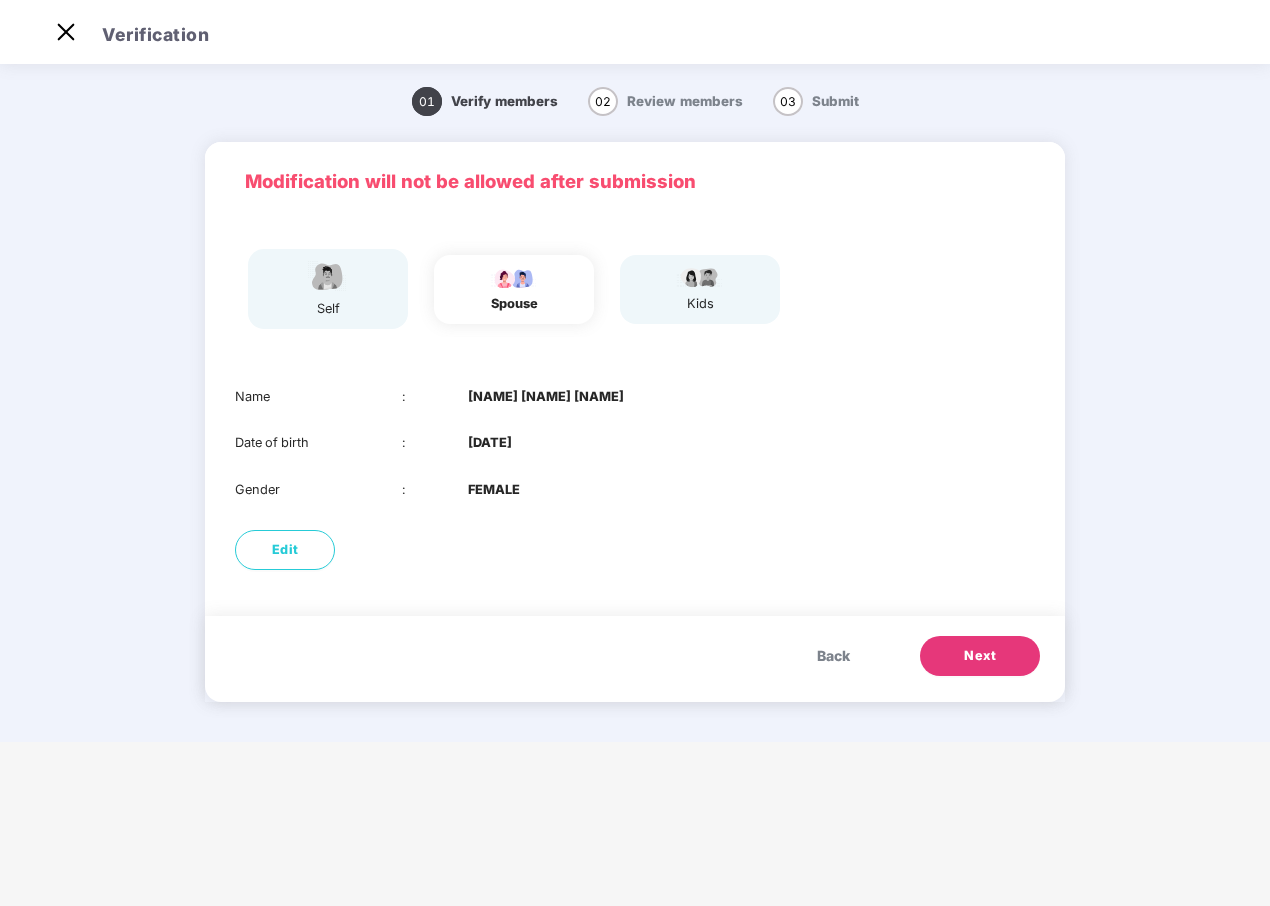 click on "Next" at bounding box center [980, 656] 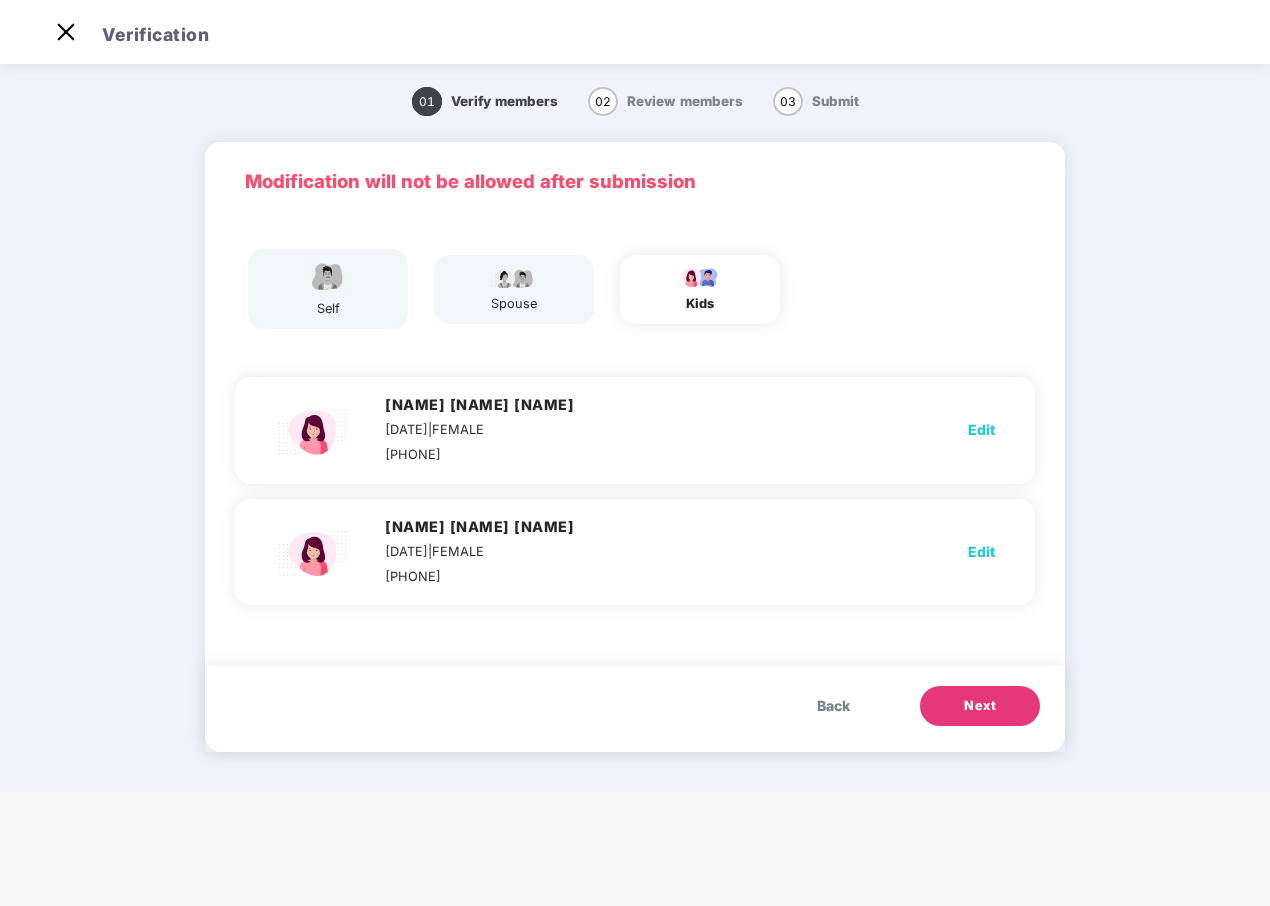 click on "Back" at bounding box center (833, 706) 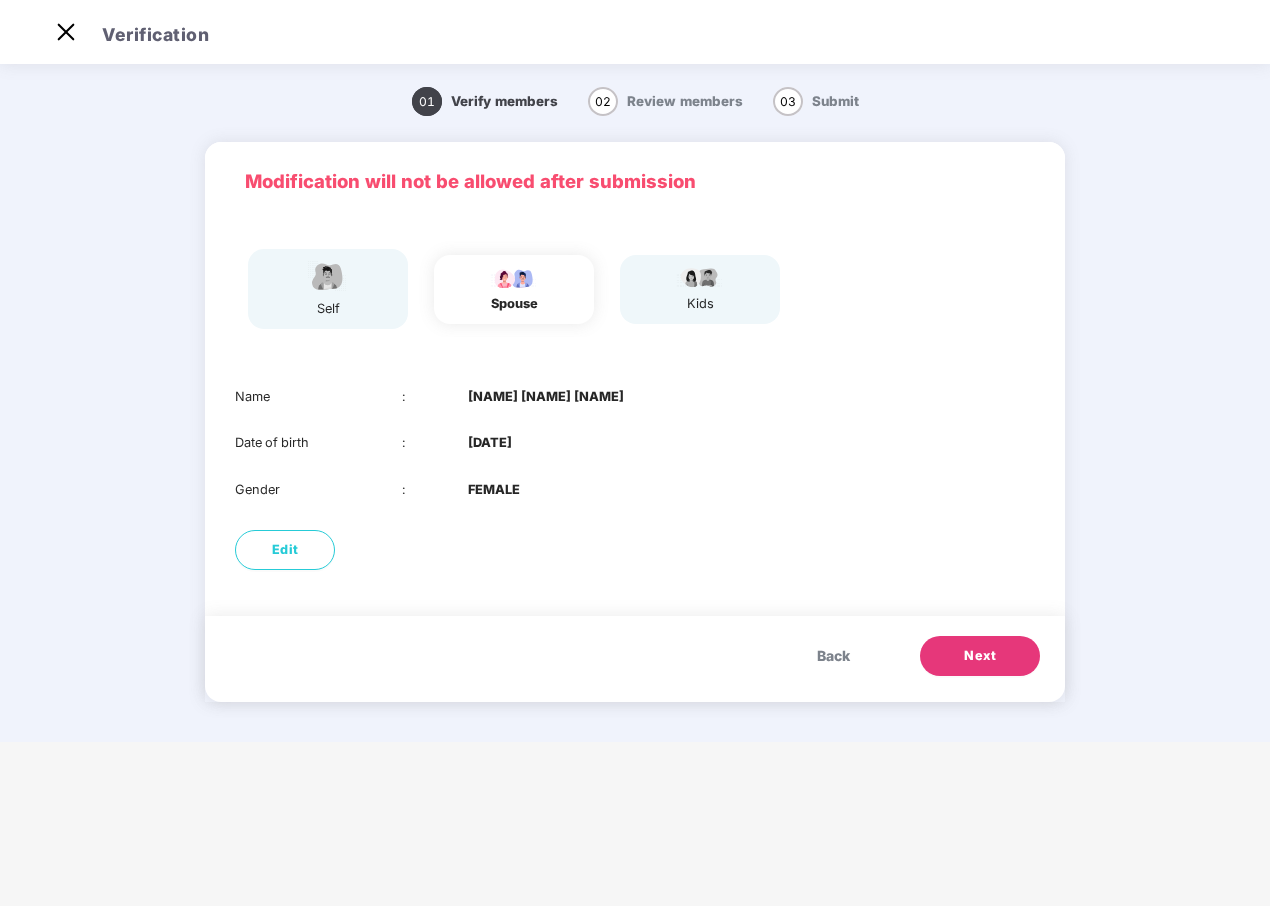 click on "Next" at bounding box center [980, 656] 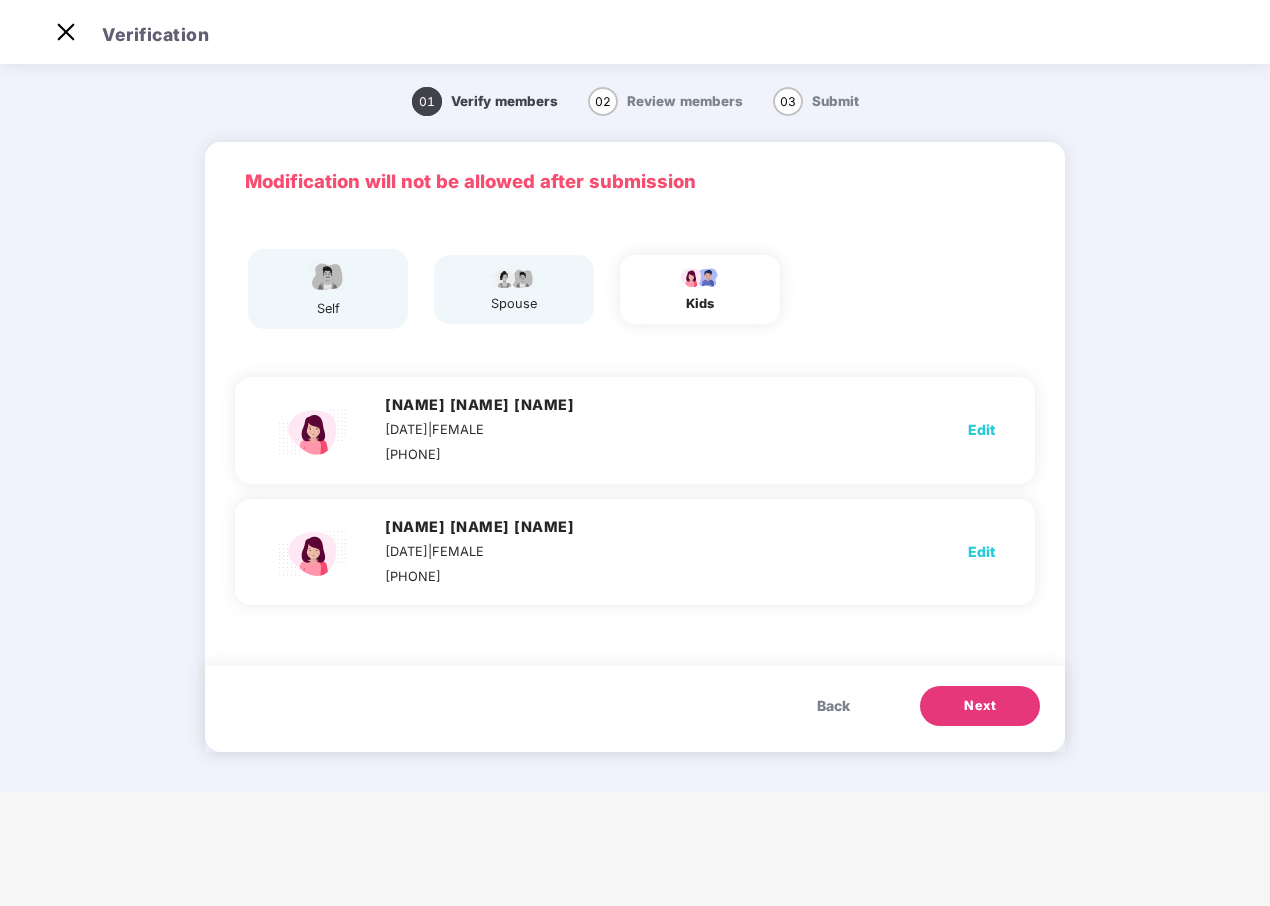 click on "Edit" at bounding box center [981, 552] 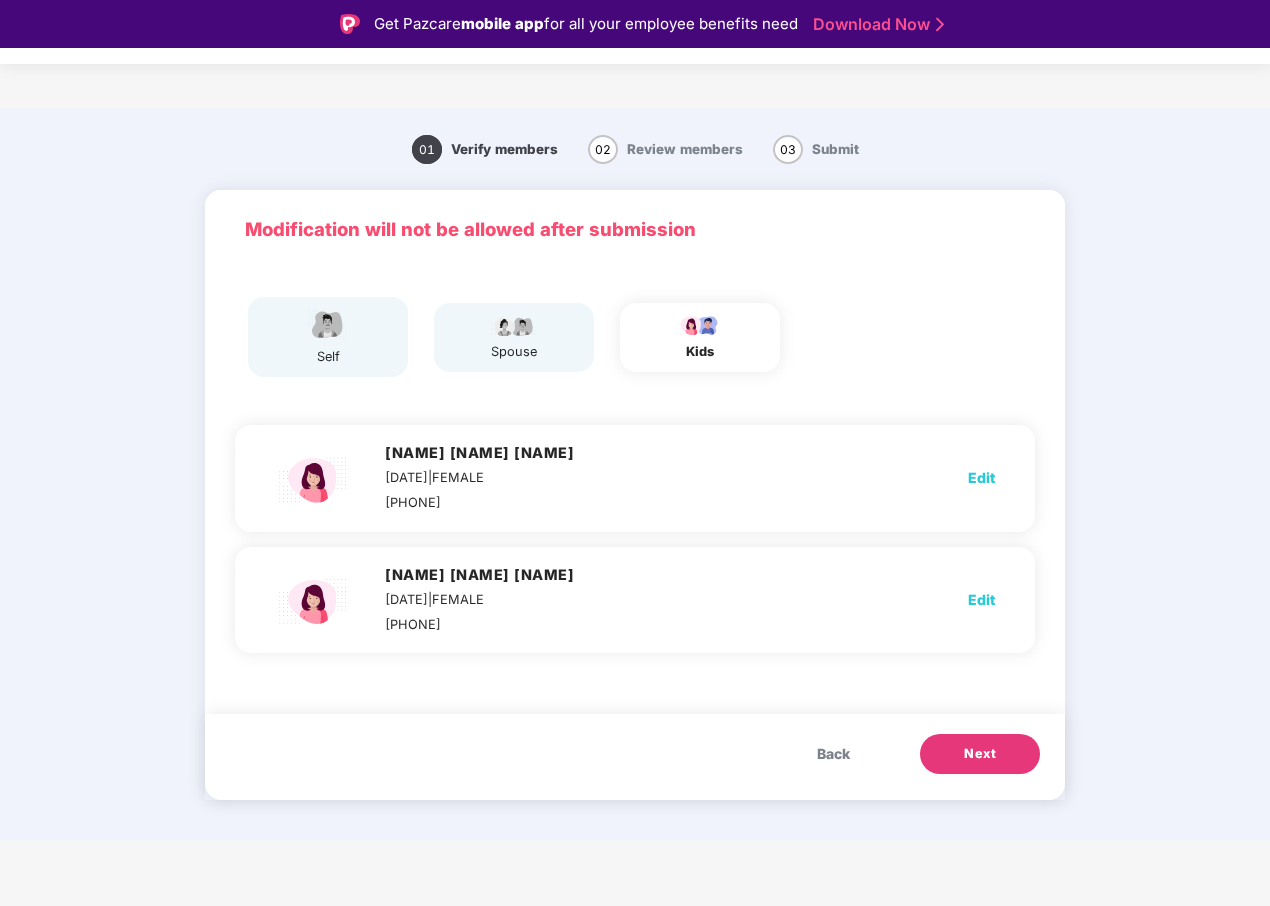 select on "******" 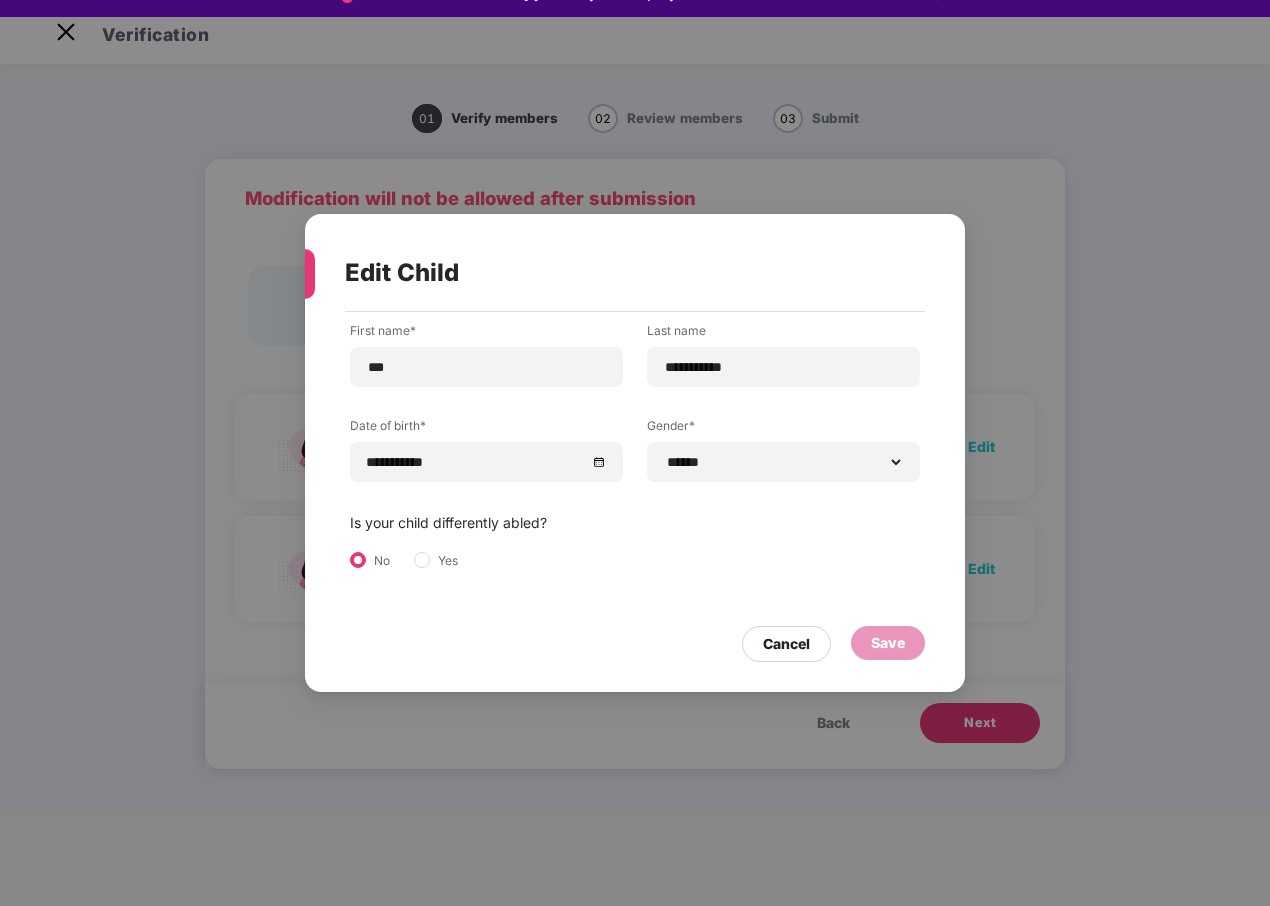 scroll, scrollTop: 48, scrollLeft: 0, axis: vertical 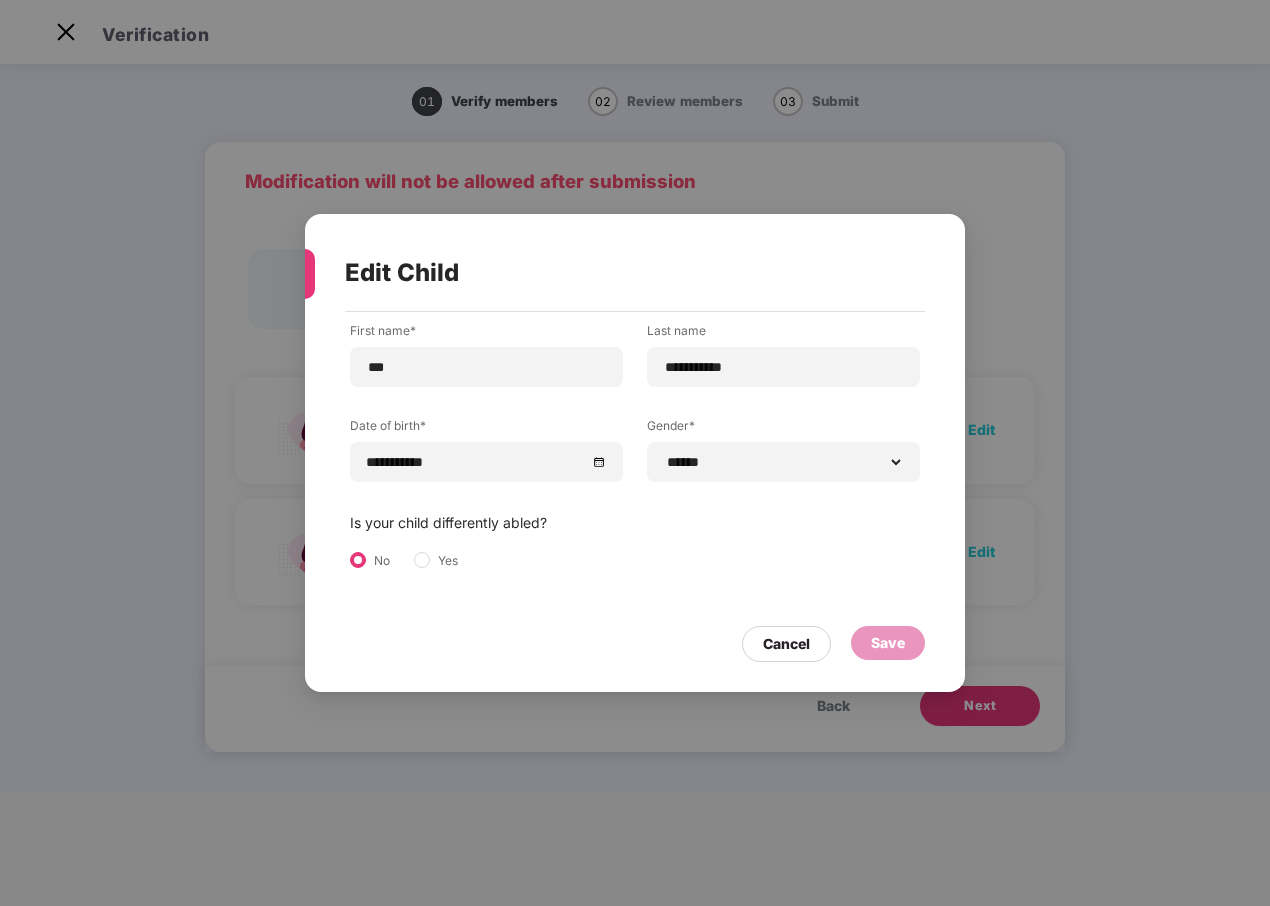 drag, startPoint x: 772, startPoint y: 647, endPoint x: 782, endPoint y: 655, distance: 12.806249 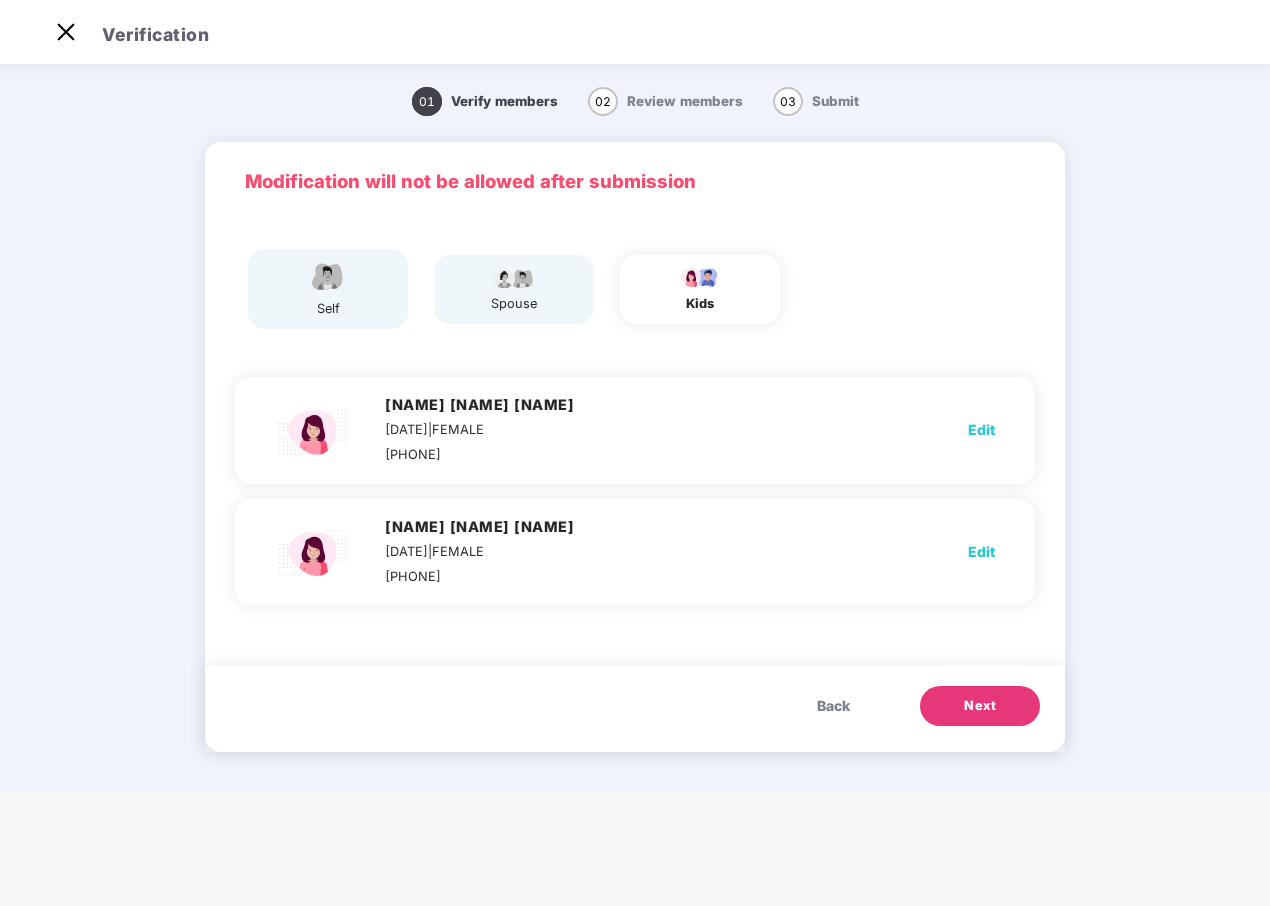 click on "Next" at bounding box center (980, 706) 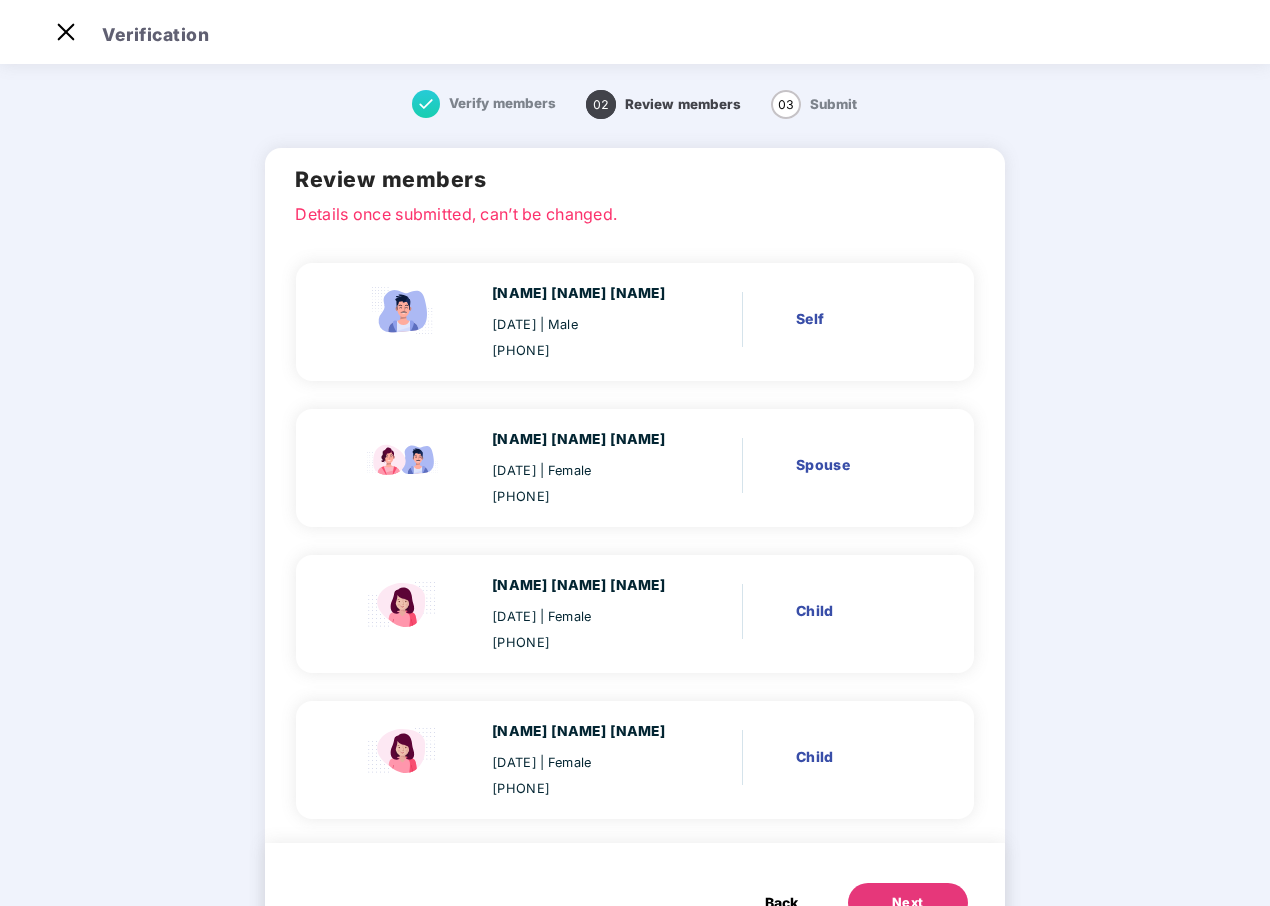 scroll, scrollTop: 82, scrollLeft: 0, axis: vertical 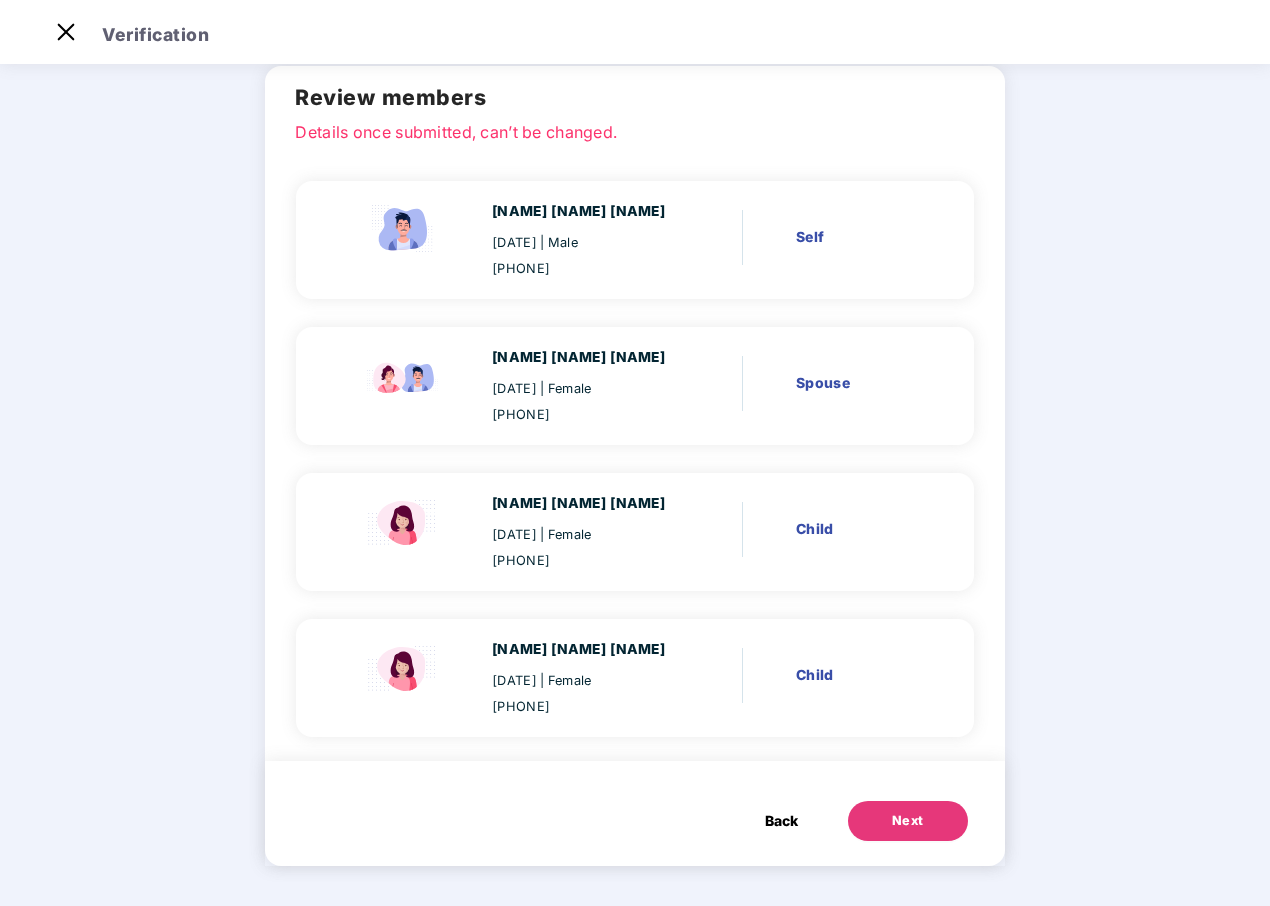 click on "Next" at bounding box center (908, 821) 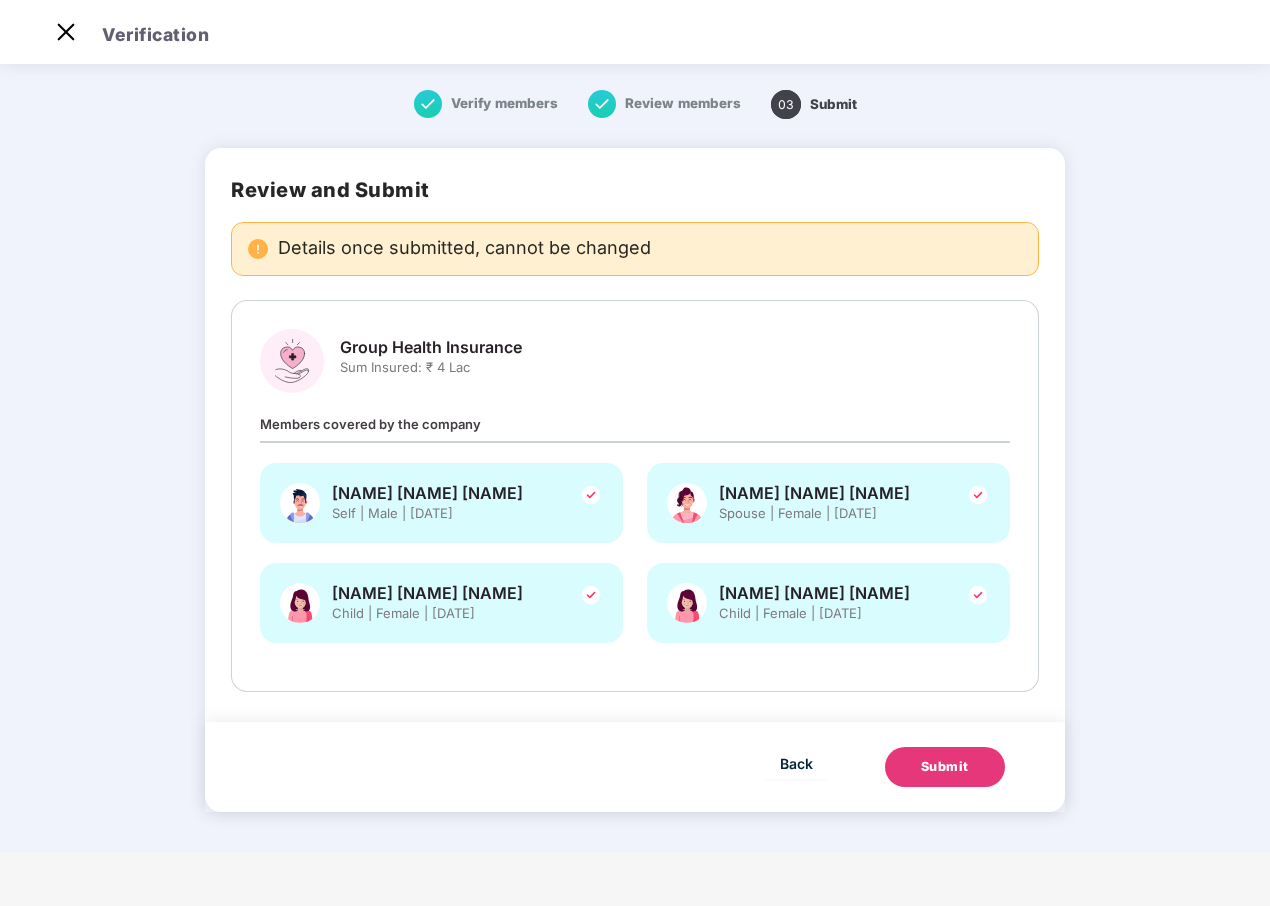 scroll, scrollTop: 0, scrollLeft: 0, axis: both 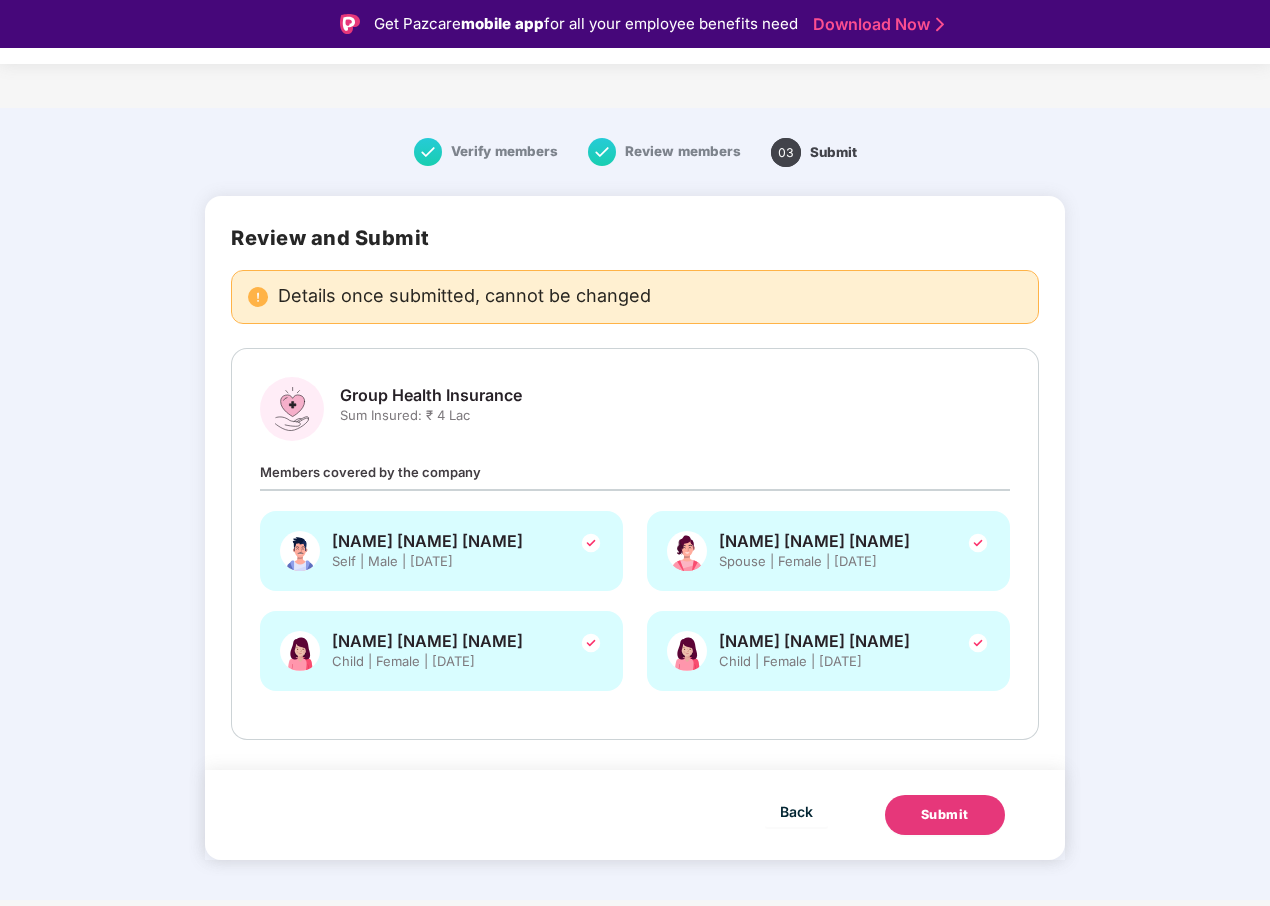 click on "Submit" at bounding box center (945, 815) 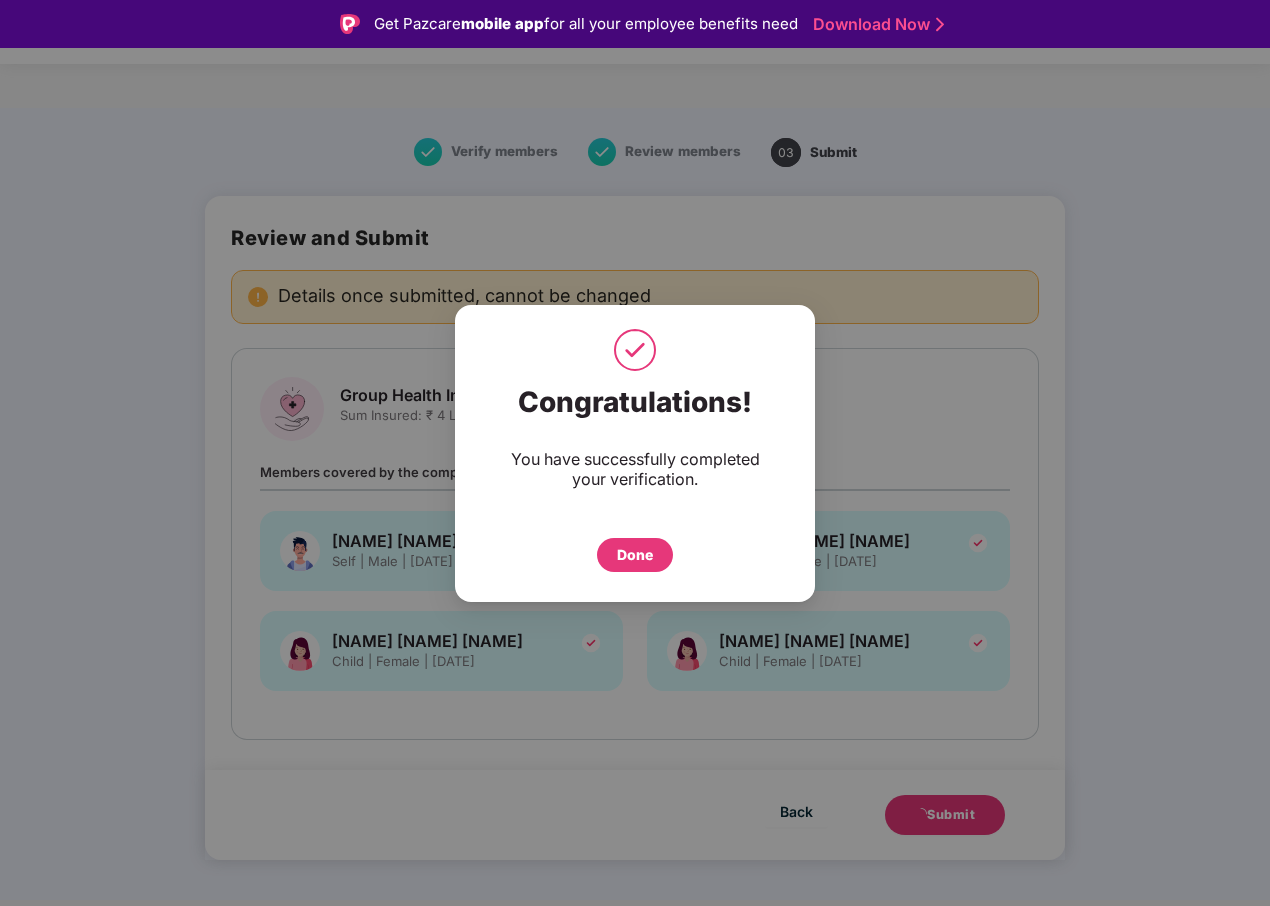 click on "Done" at bounding box center [635, 555] 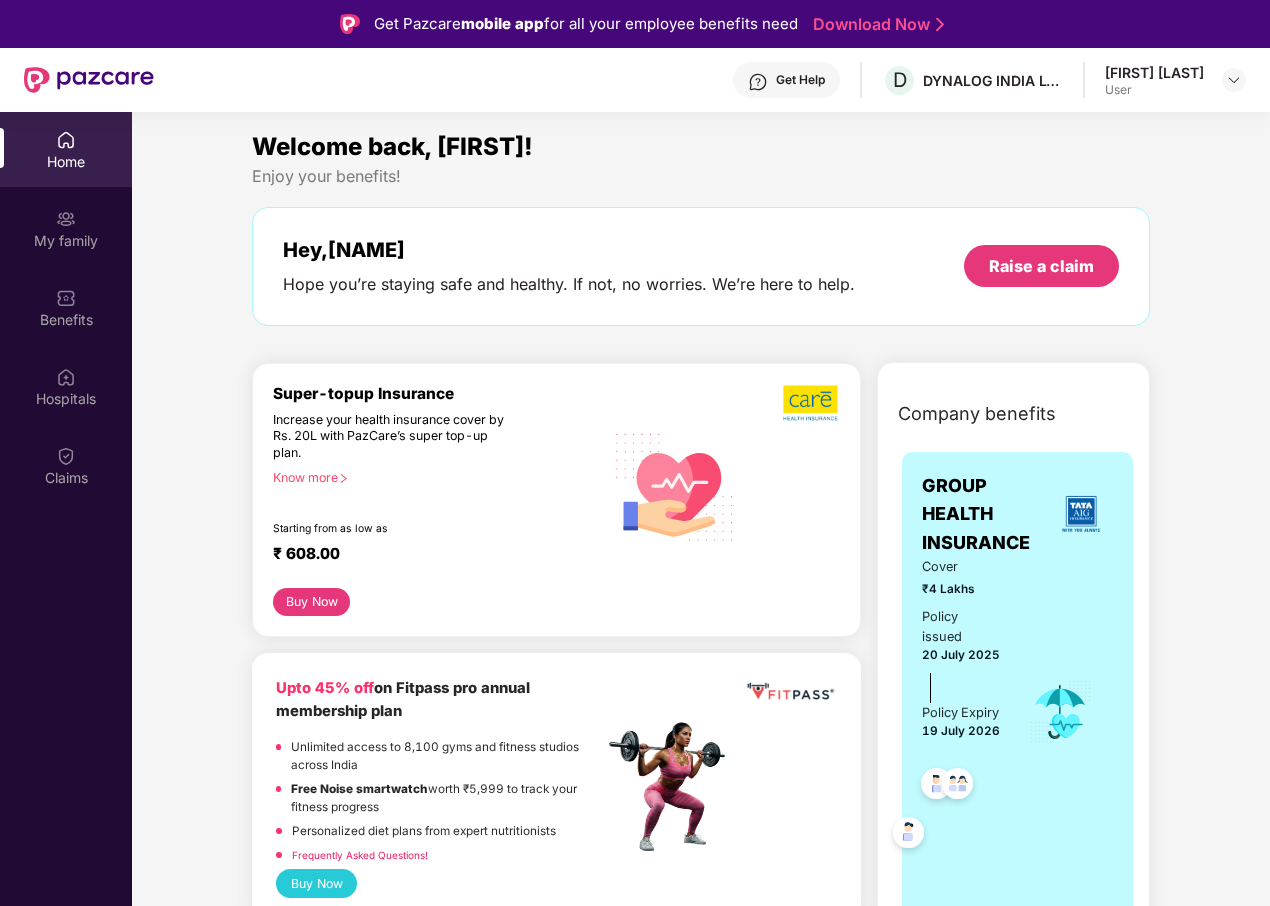 scroll, scrollTop: 0, scrollLeft: 0, axis: both 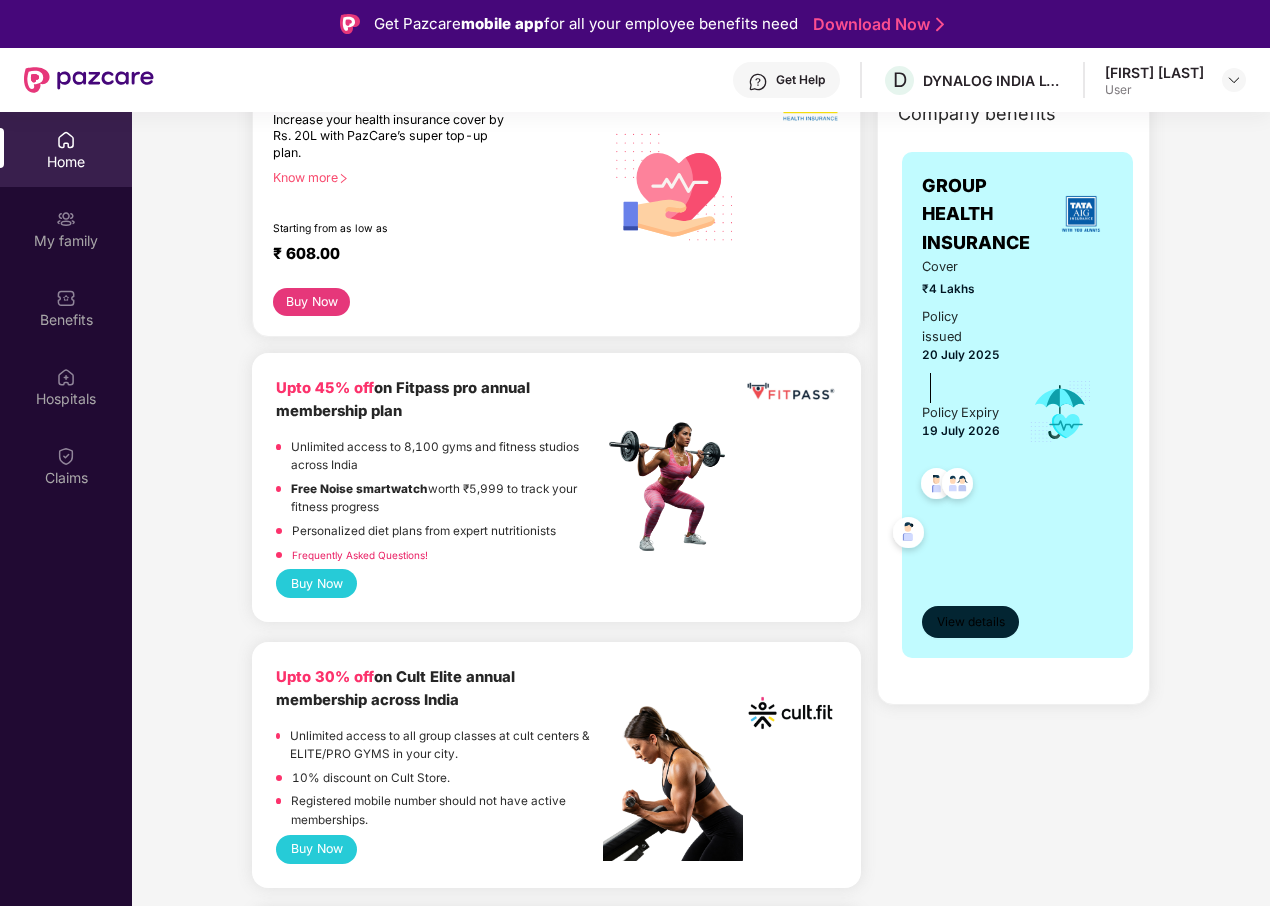 click on "View details" at bounding box center (971, 622) 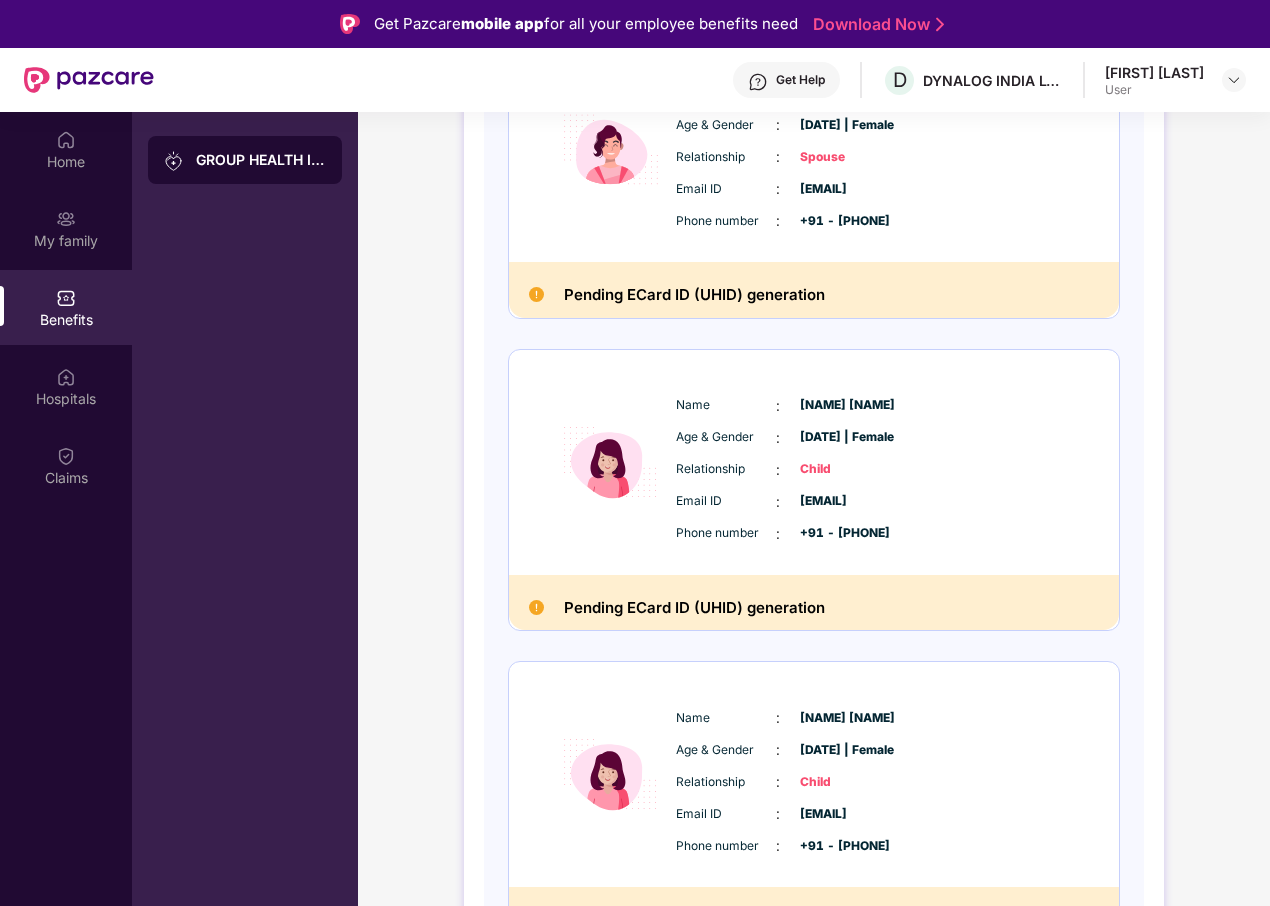 scroll, scrollTop: 730, scrollLeft: 0, axis: vertical 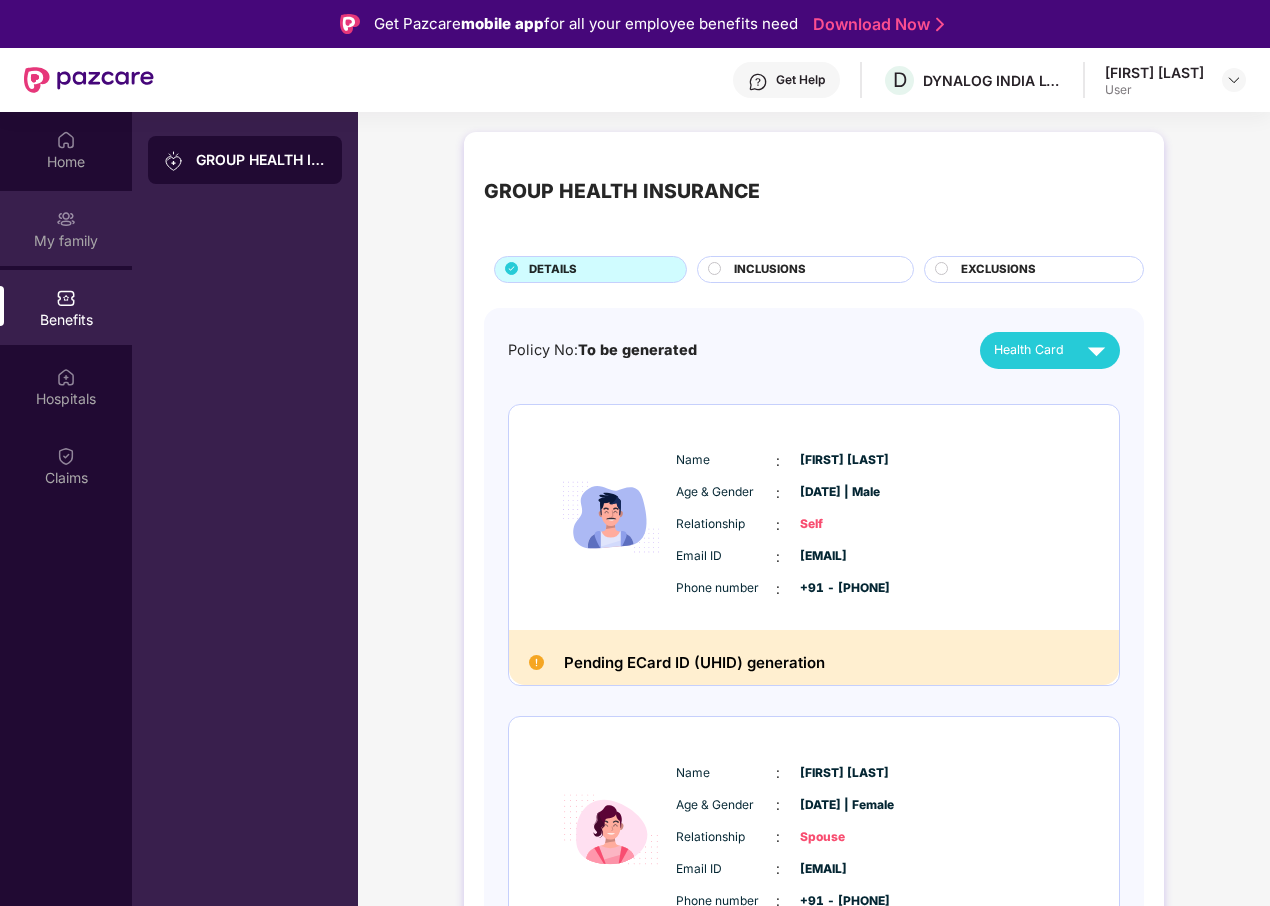 click on "My family" at bounding box center [66, 228] 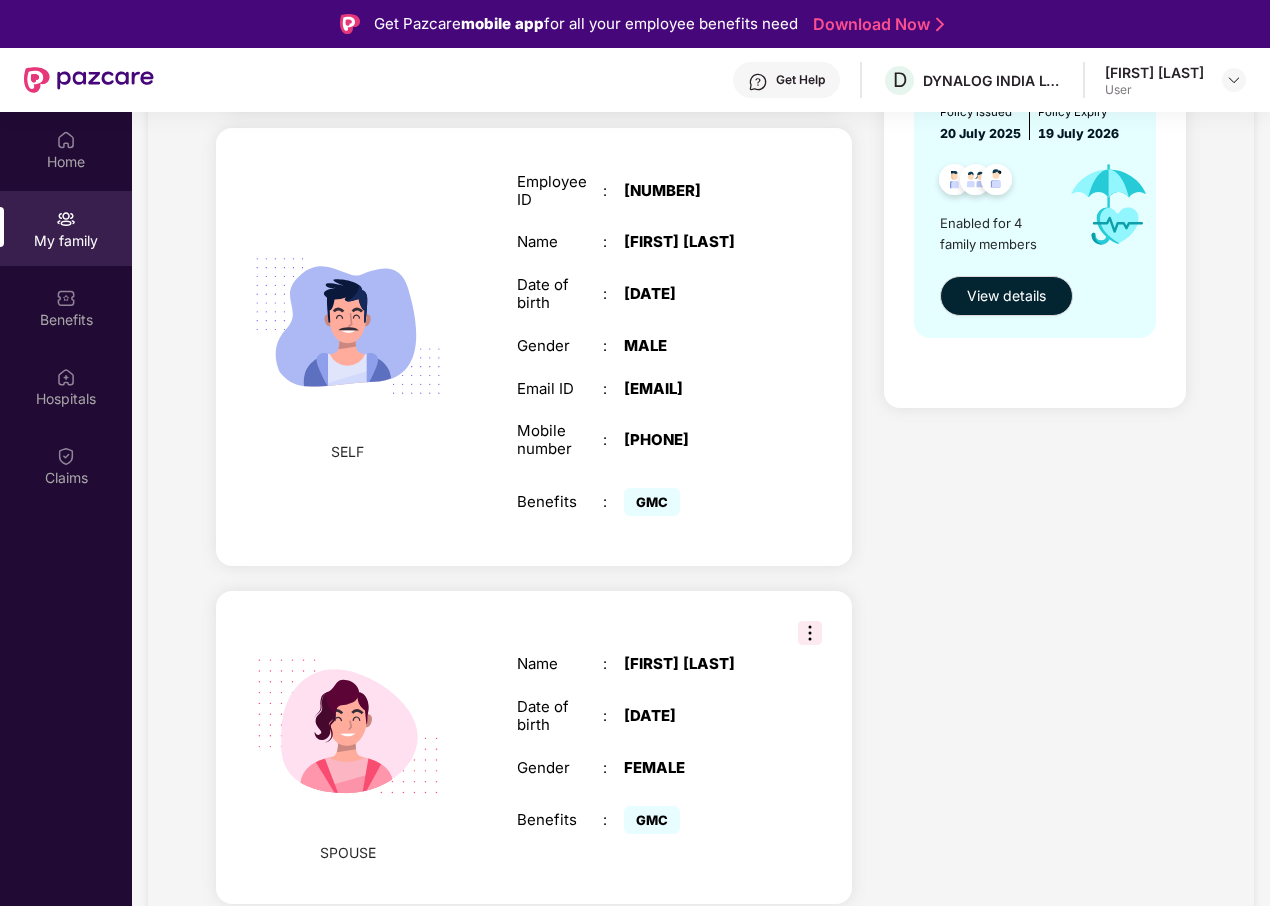 scroll, scrollTop: 0, scrollLeft: 0, axis: both 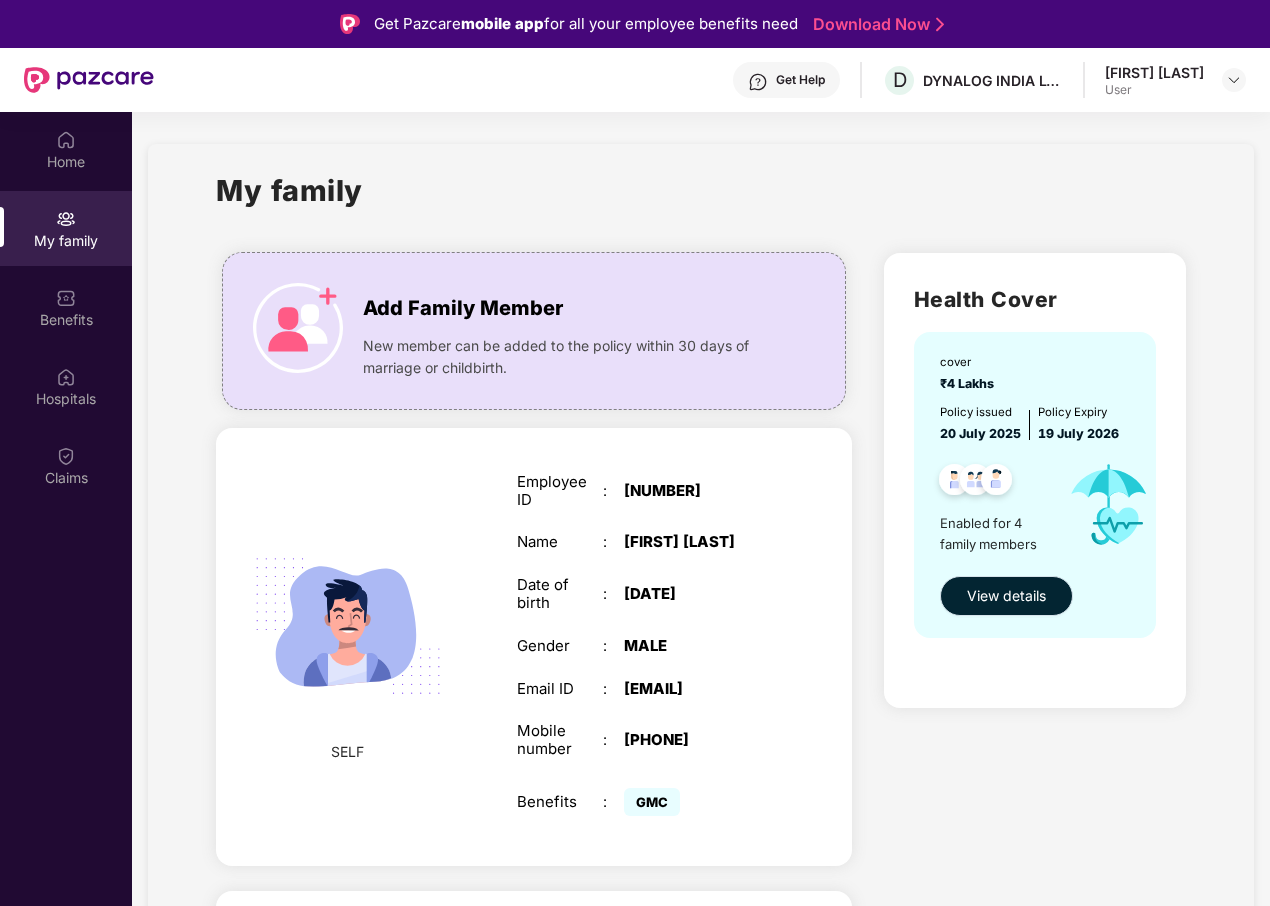 click on "View details" at bounding box center (1006, 596) 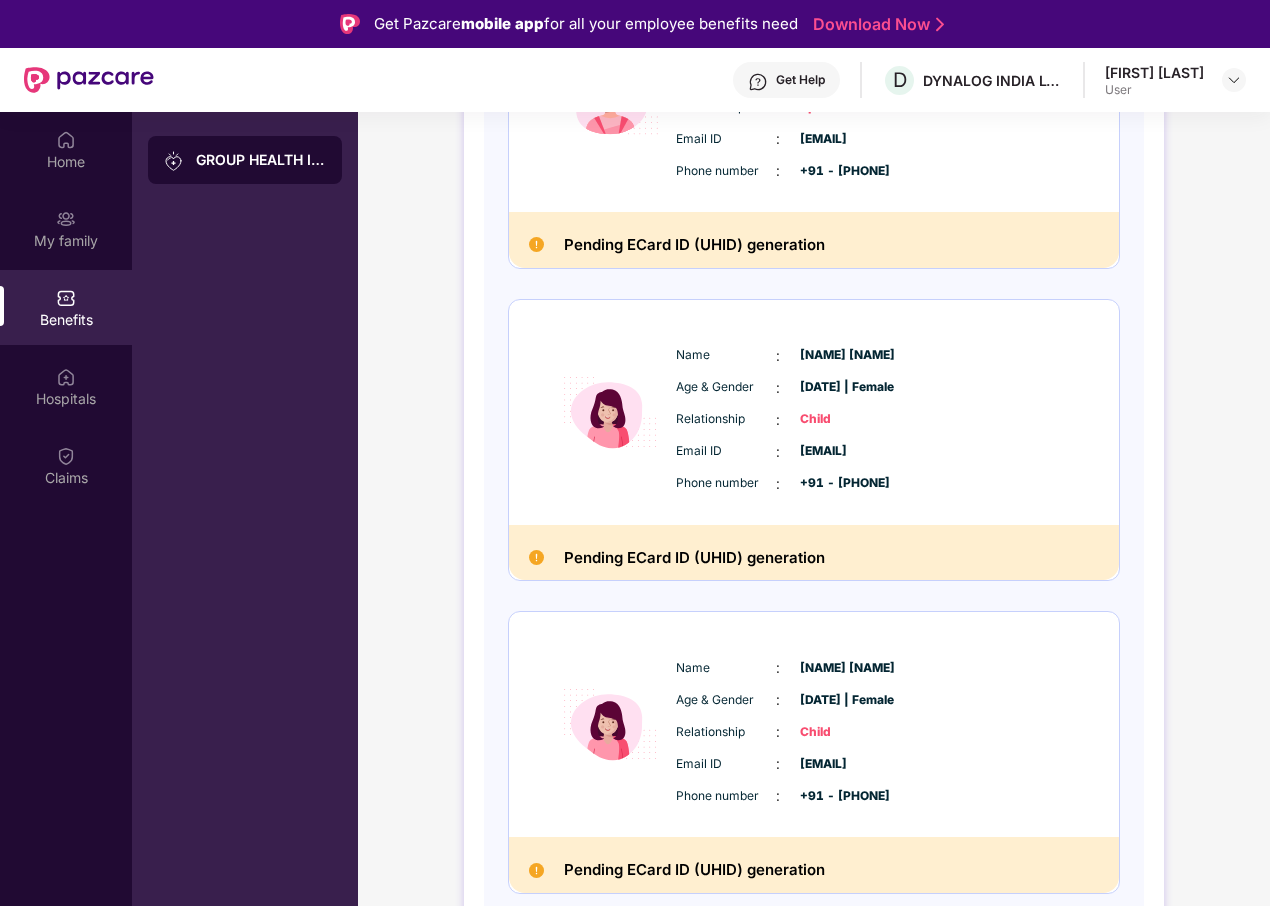 scroll, scrollTop: 130, scrollLeft: 0, axis: vertical 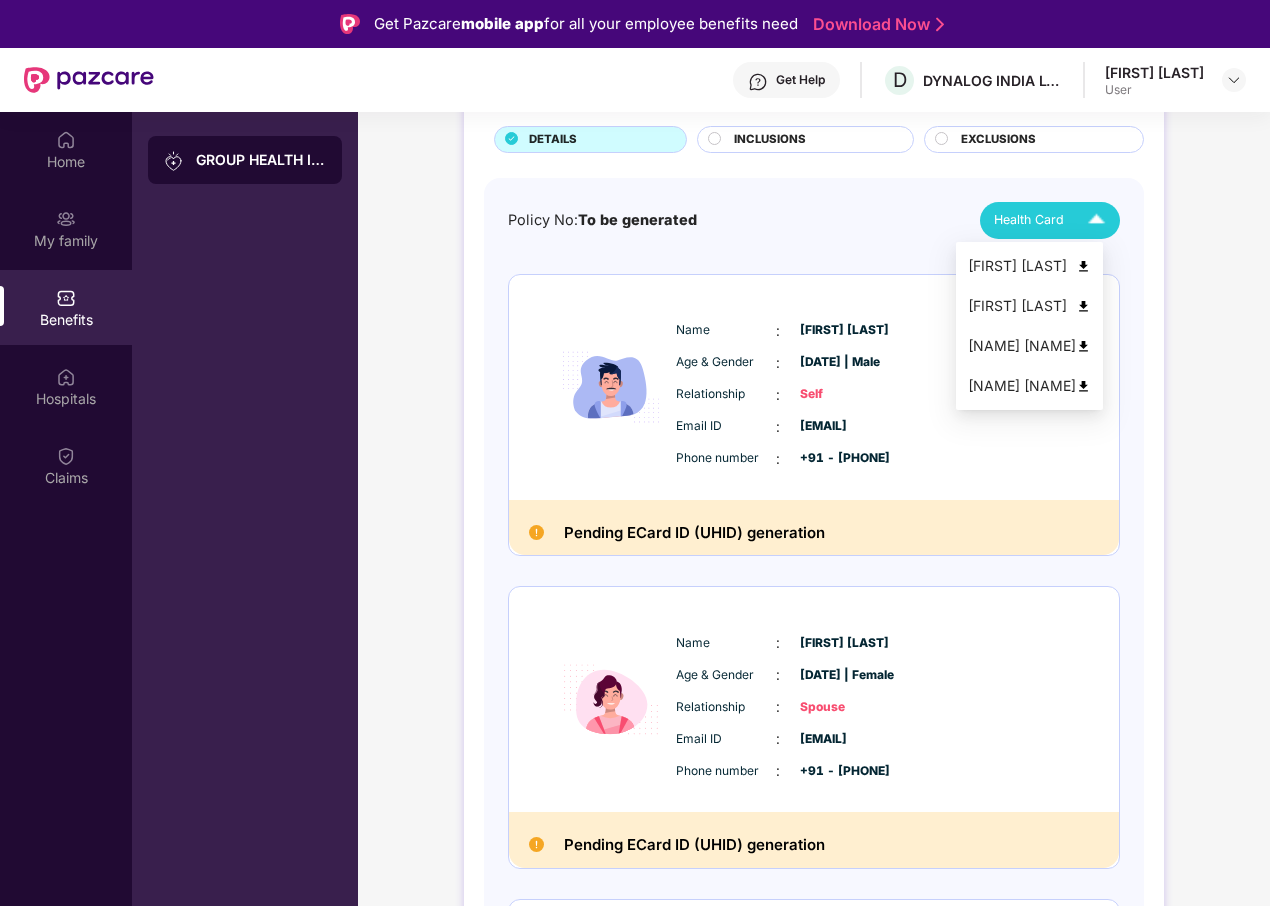 click at bounding box center [1096, 220] 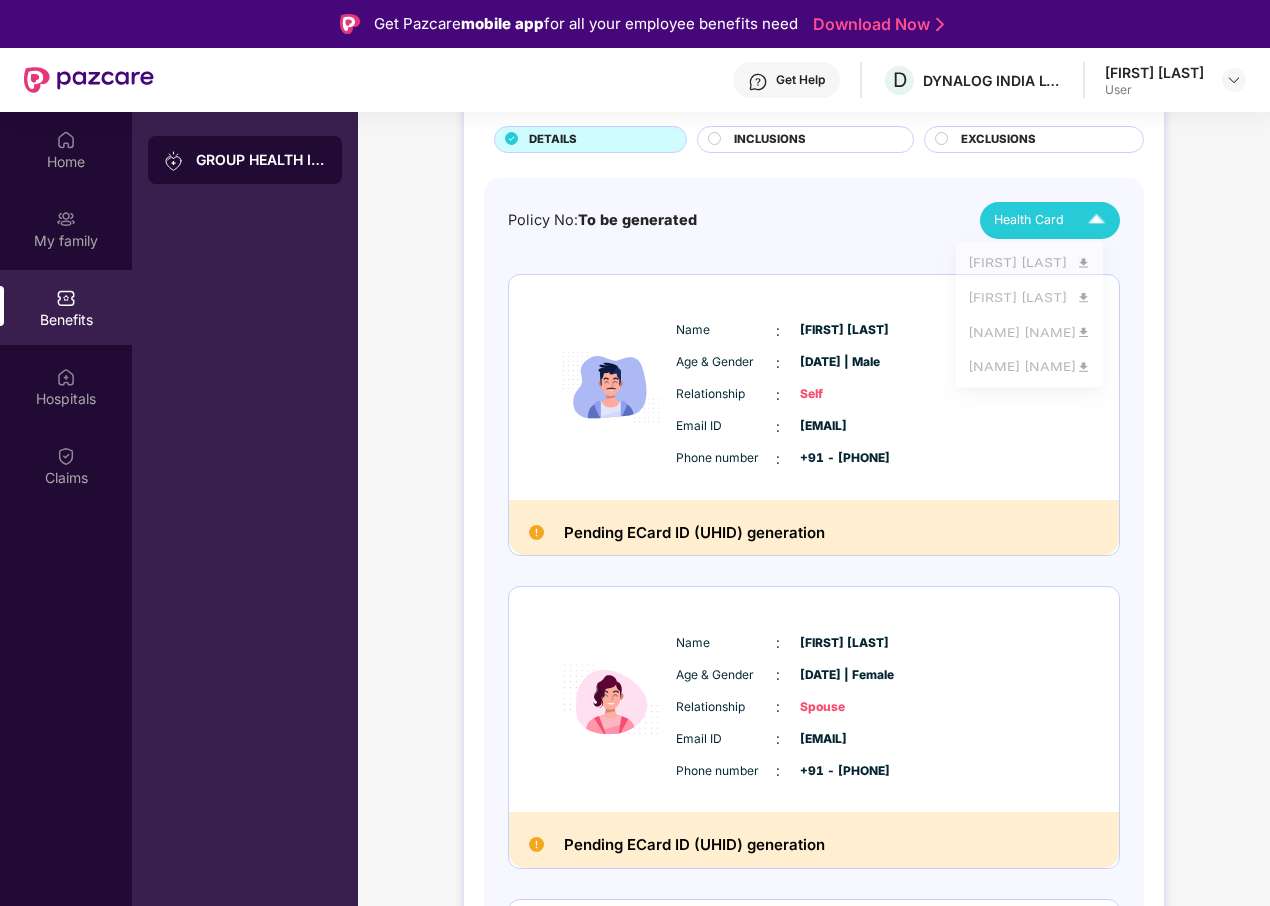 click at bounding box center (1096, 220) 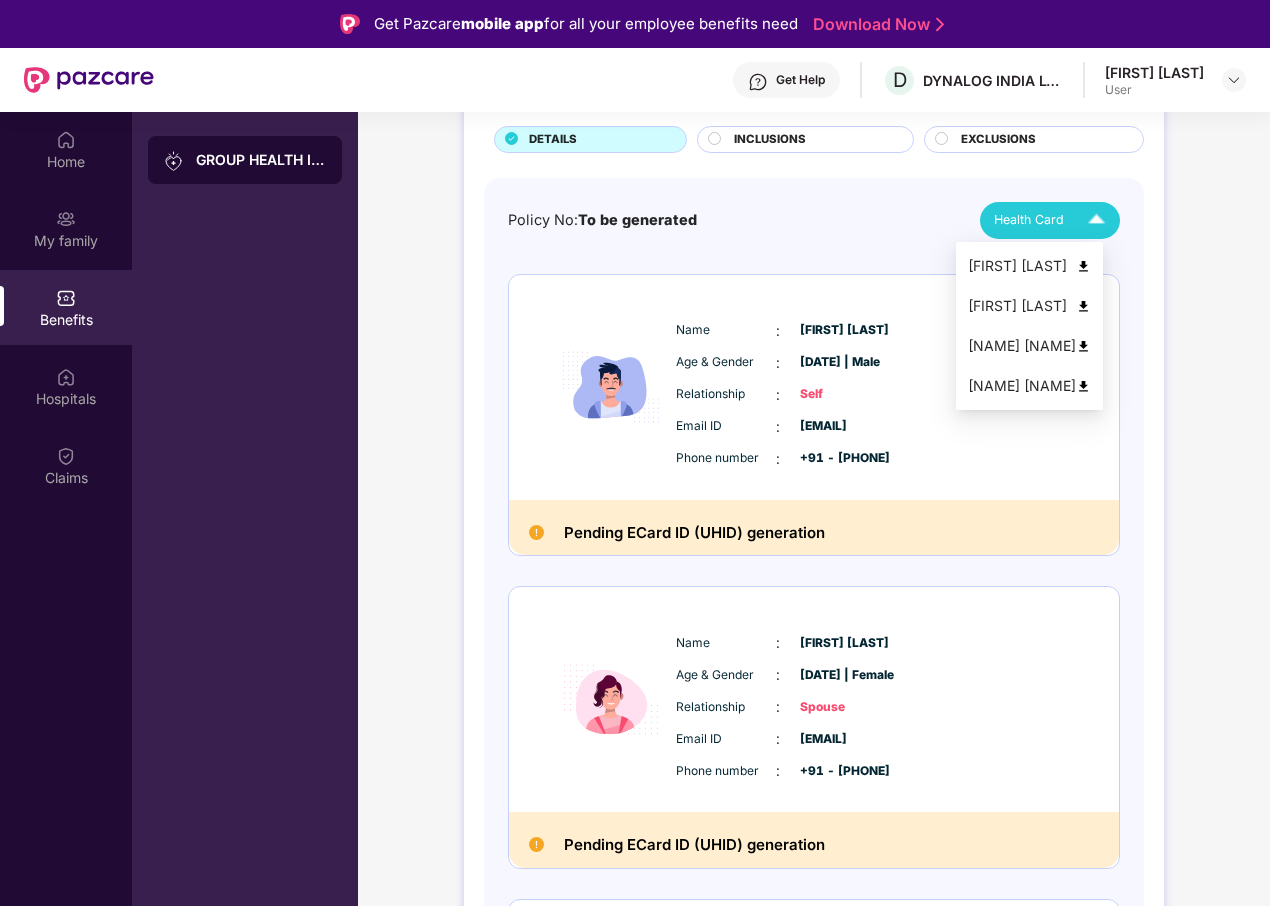 click at bounding box center (1083, 306) 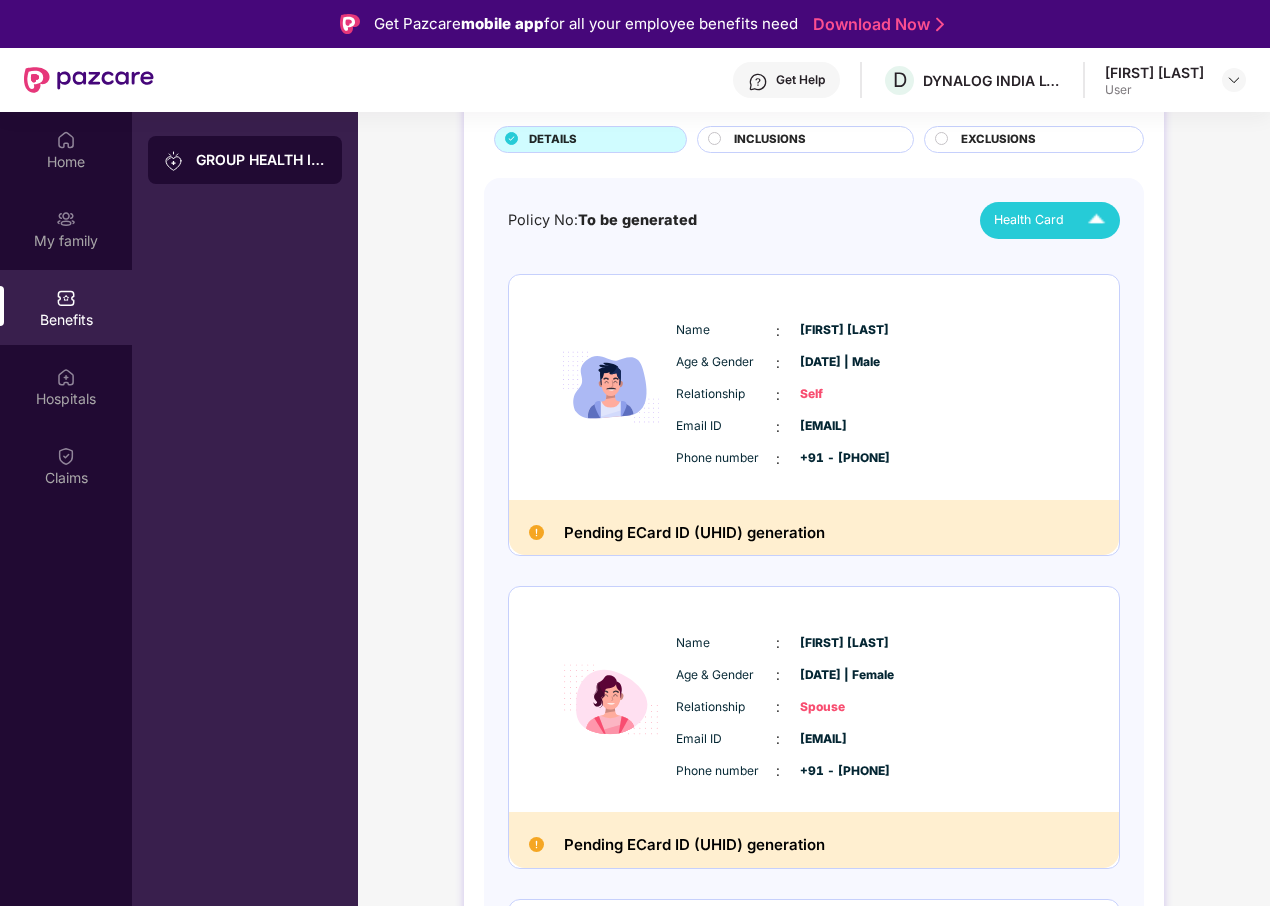 scroll, scrollTop: 0, scrollLeft: 0, axis: both 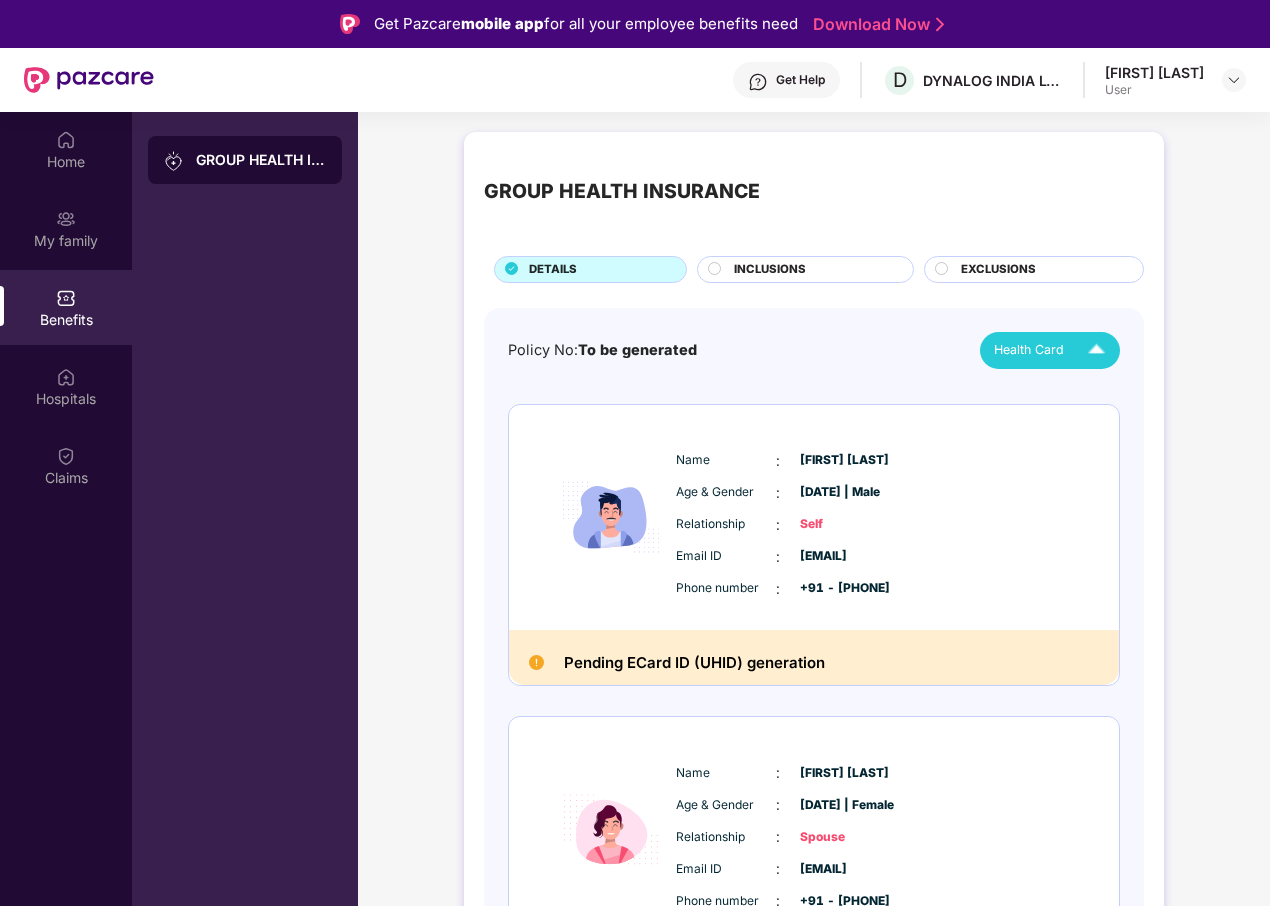 click on "INCLUSIONS" at bounding box center [770, 270] 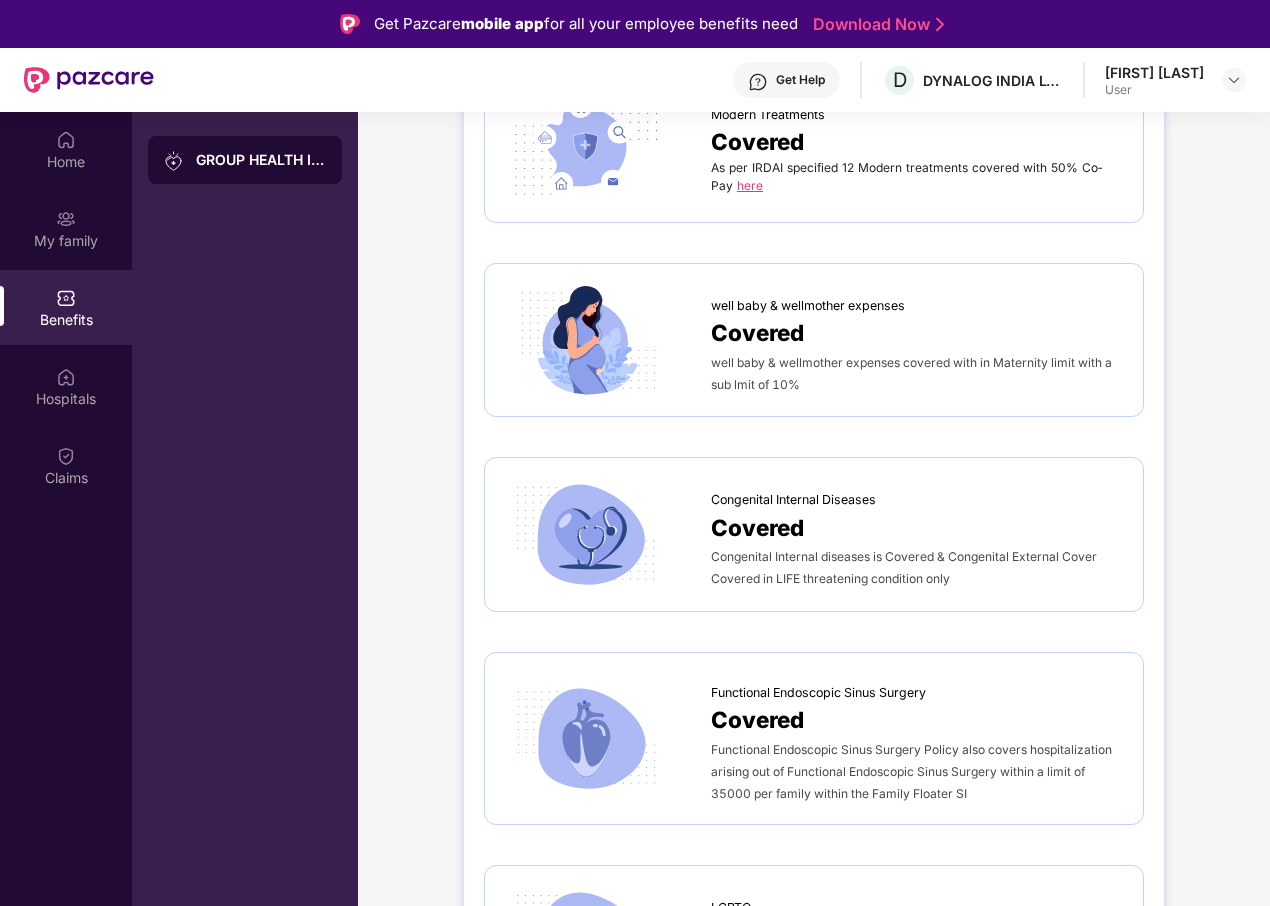 scroll, scrollTop: 4183, scrollLeft: 0, axis: vertical 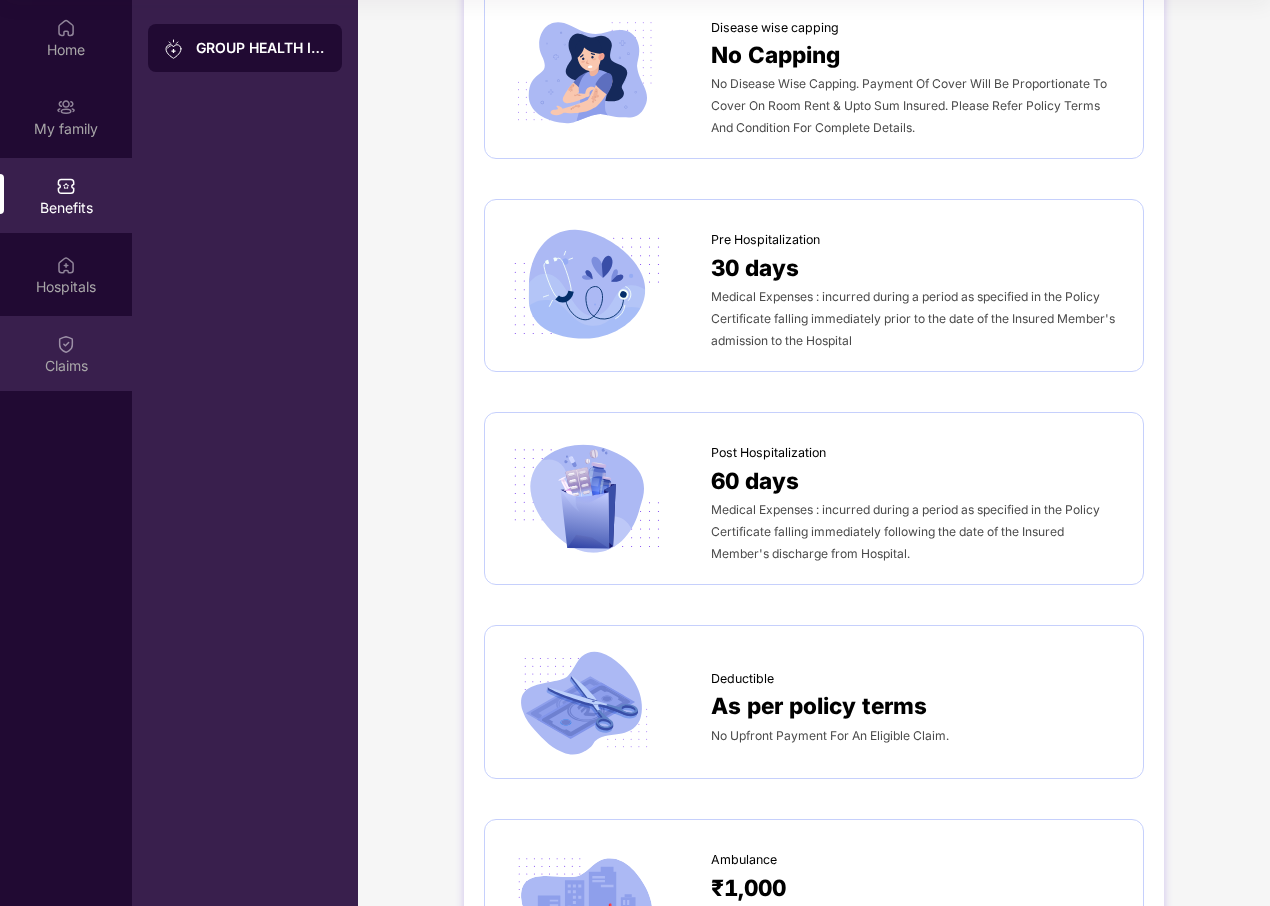 click at bounding box center (66, 344) 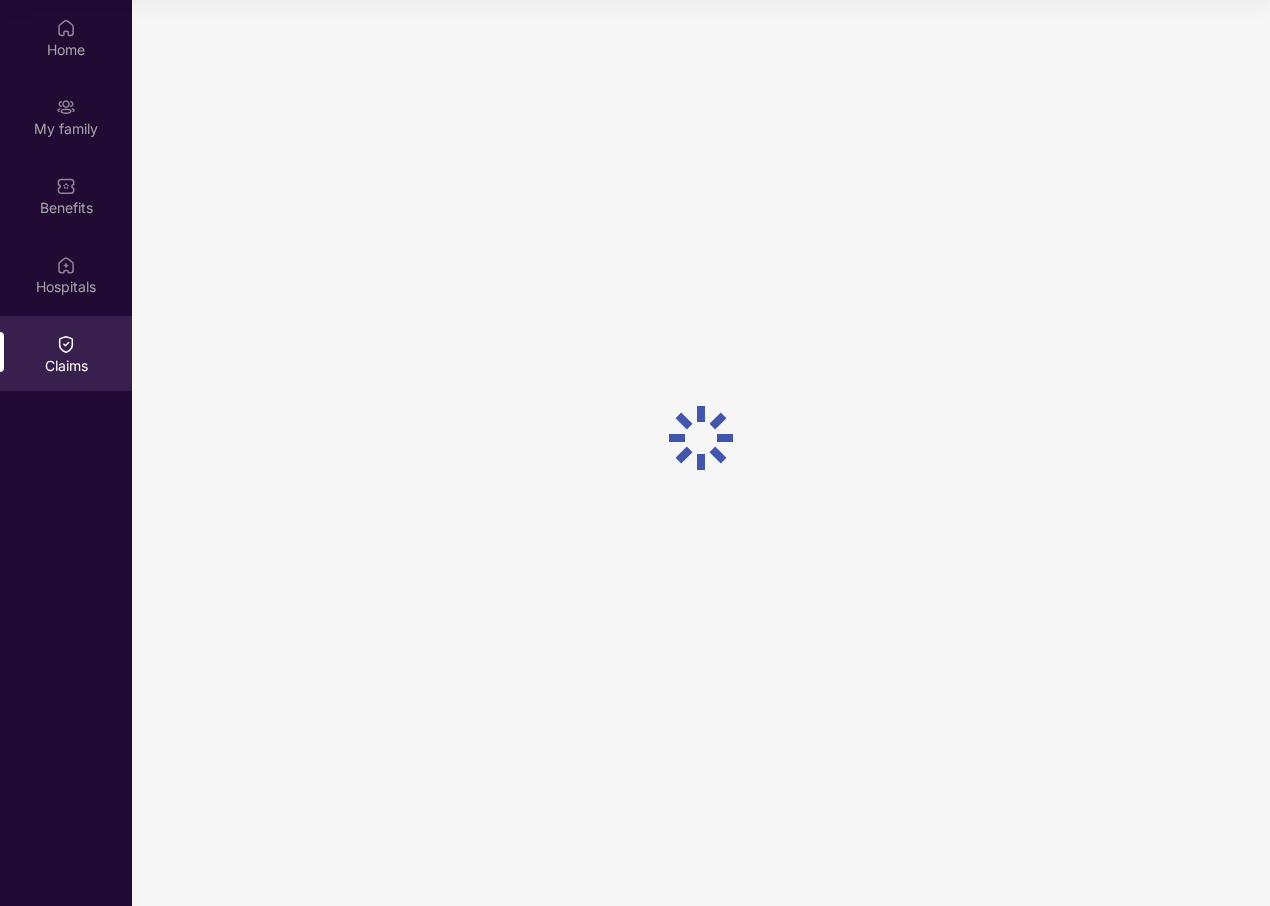 scroll, scrollTop: 0, scrollLeft: 0, axis: both 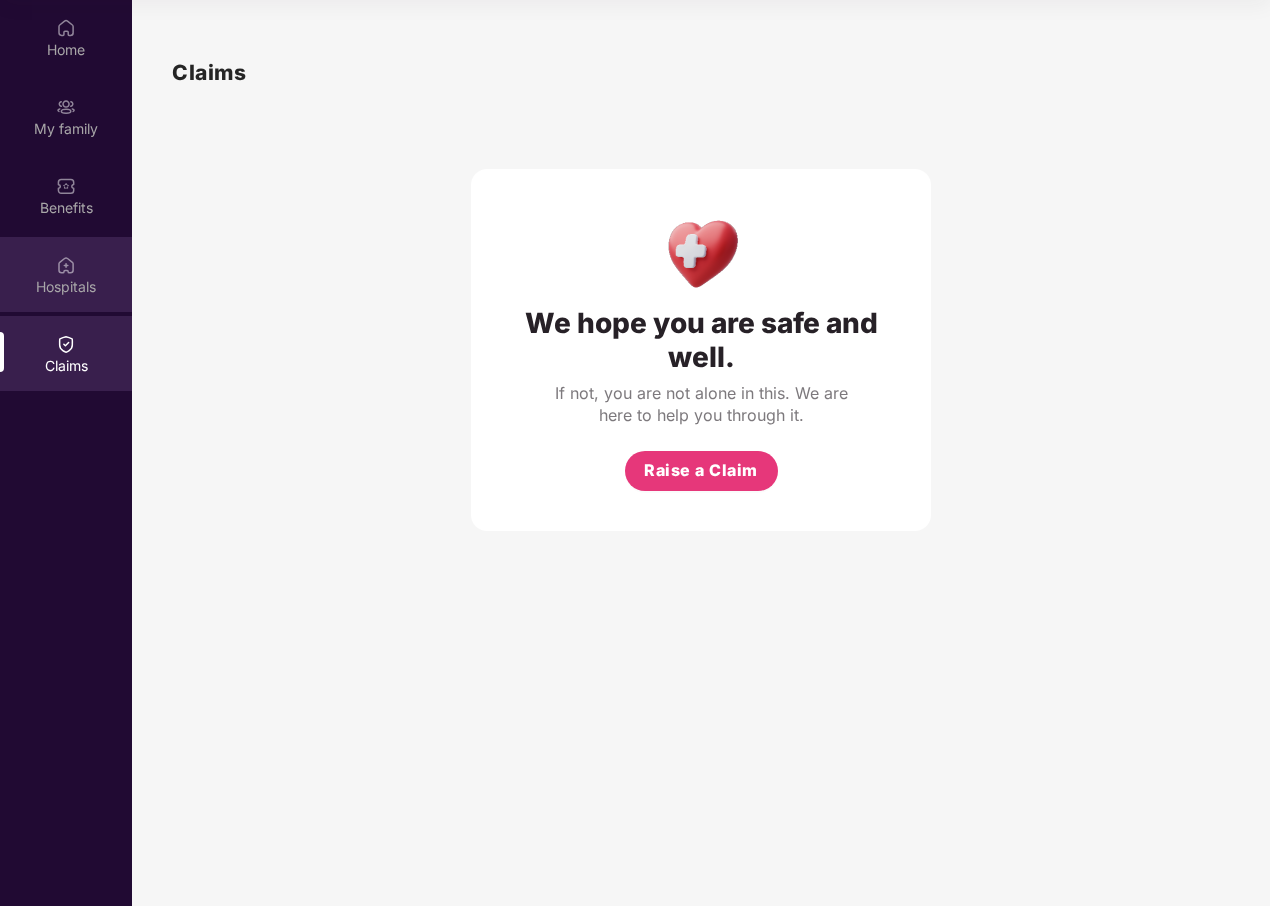 click on "Hospitals" at bounding box center (66, 287) 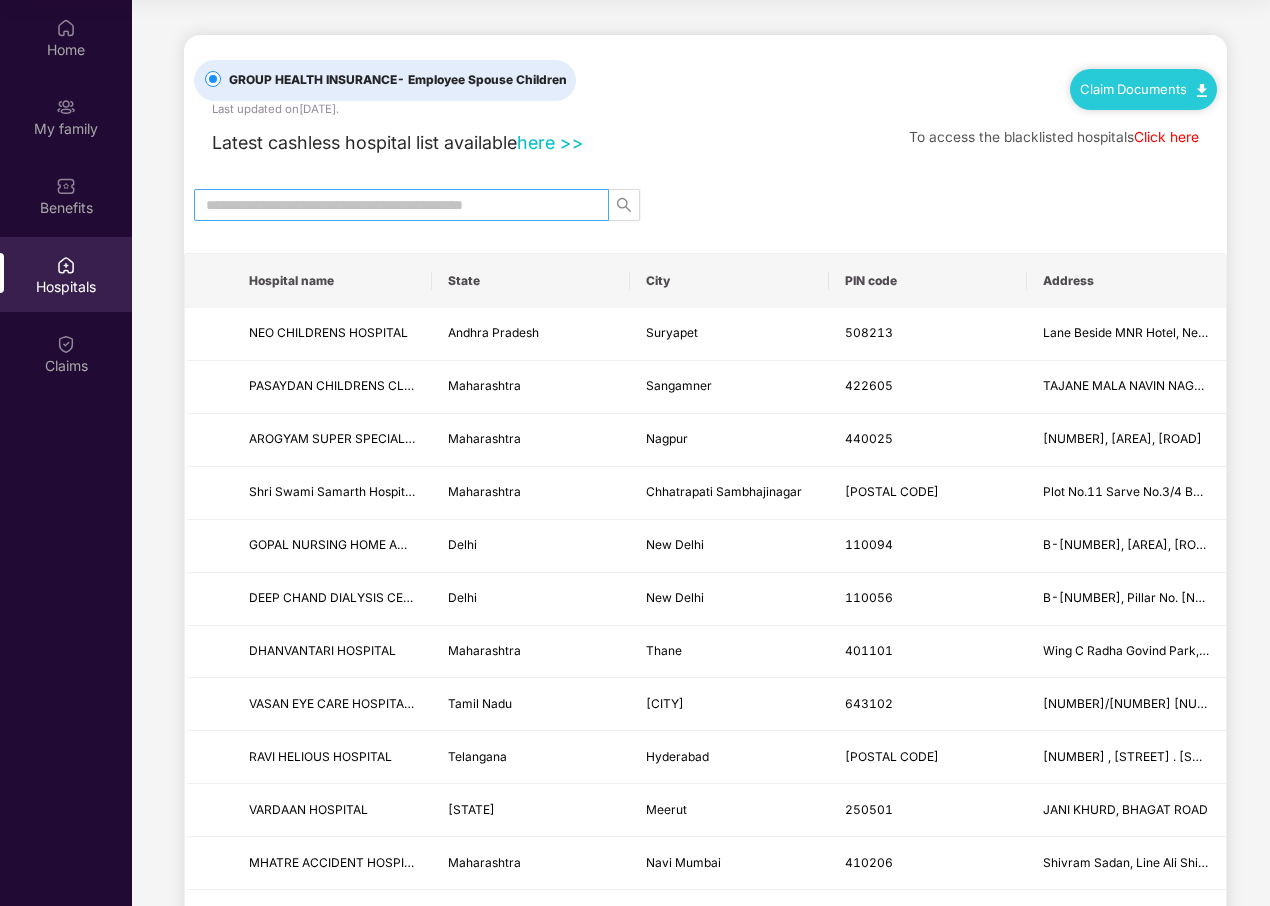 click at bounding box center [393, 205] 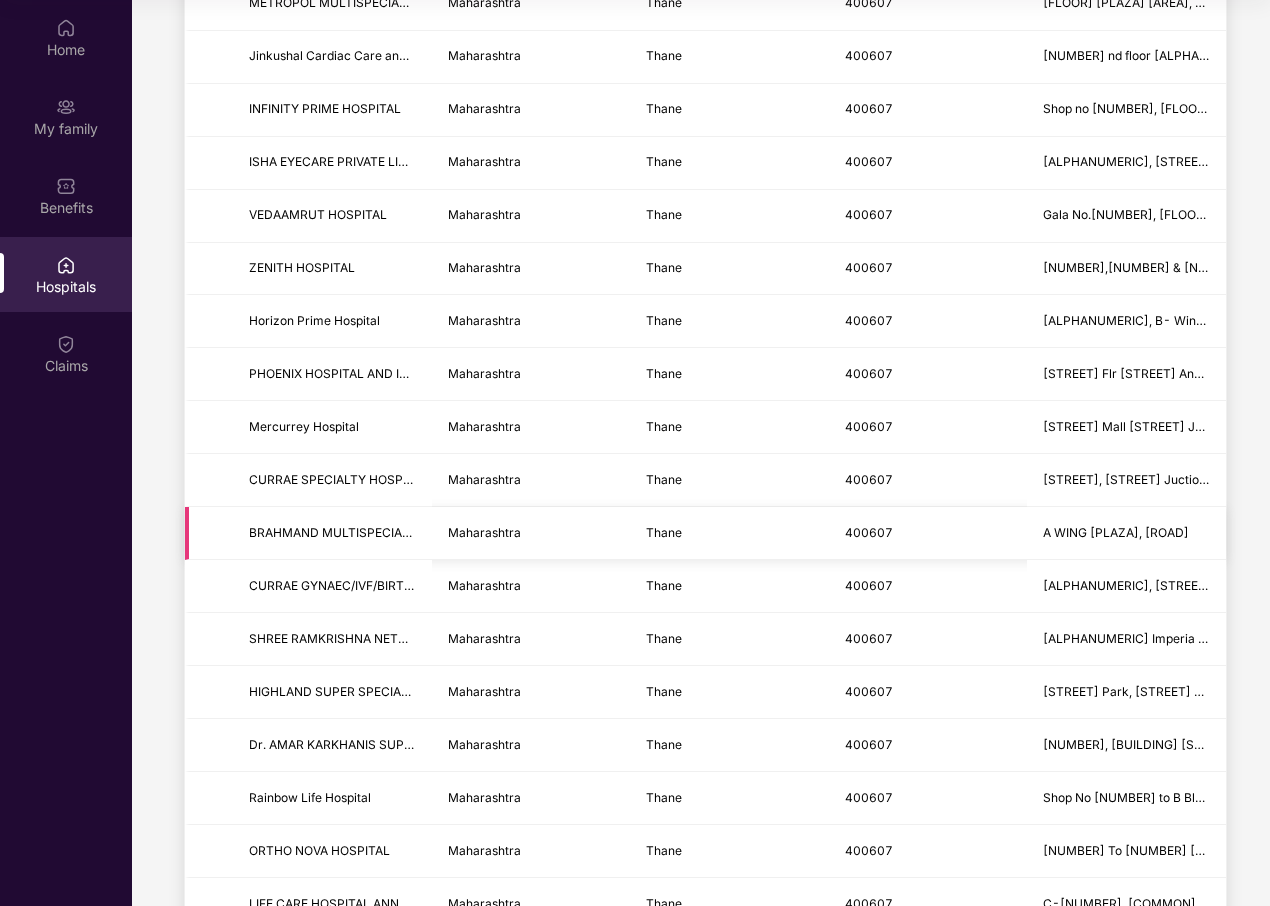 scroll, scrollTop: 100, scrollLeft: 0, axis: vertical 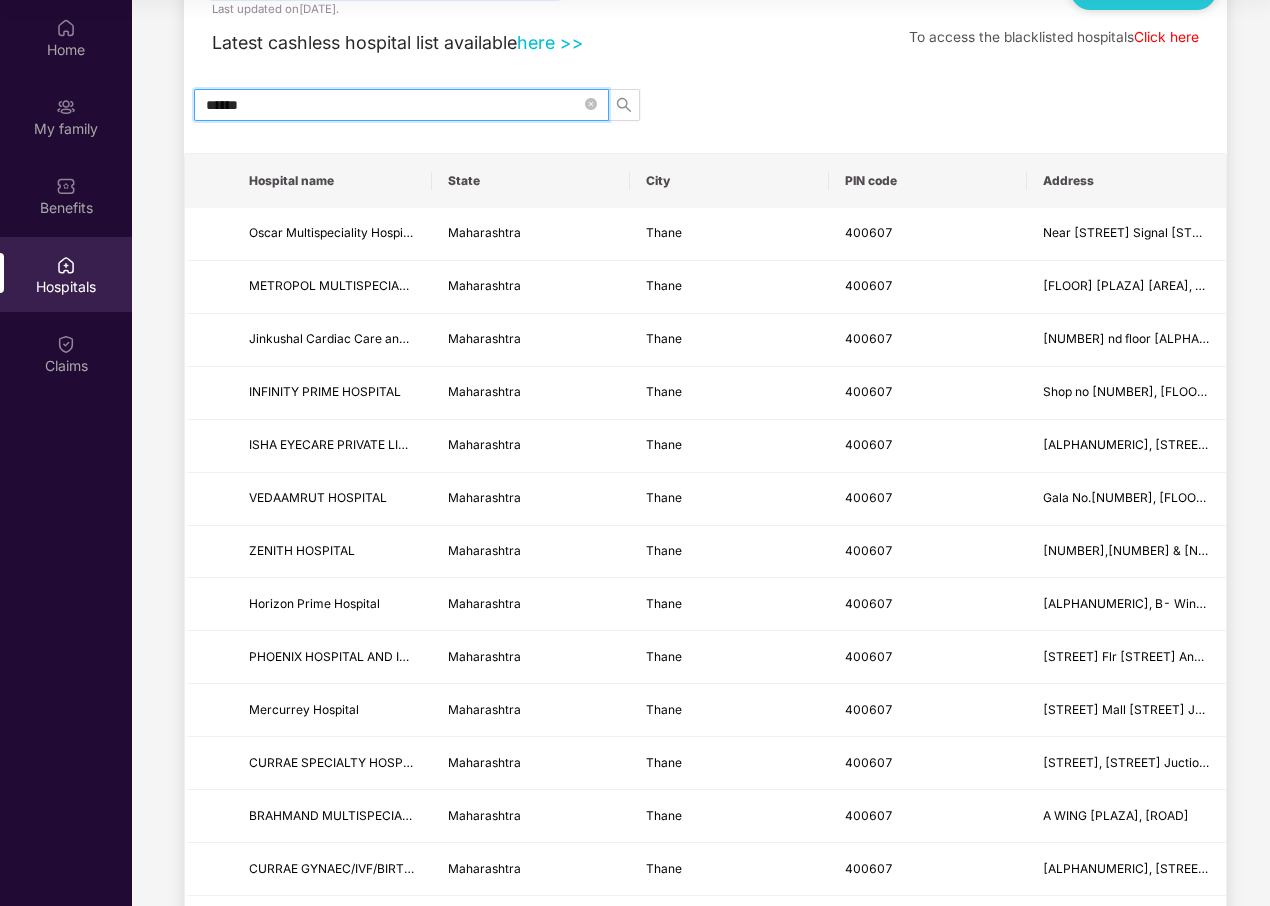 click on "Click here" at bounding box center (1166, 37) 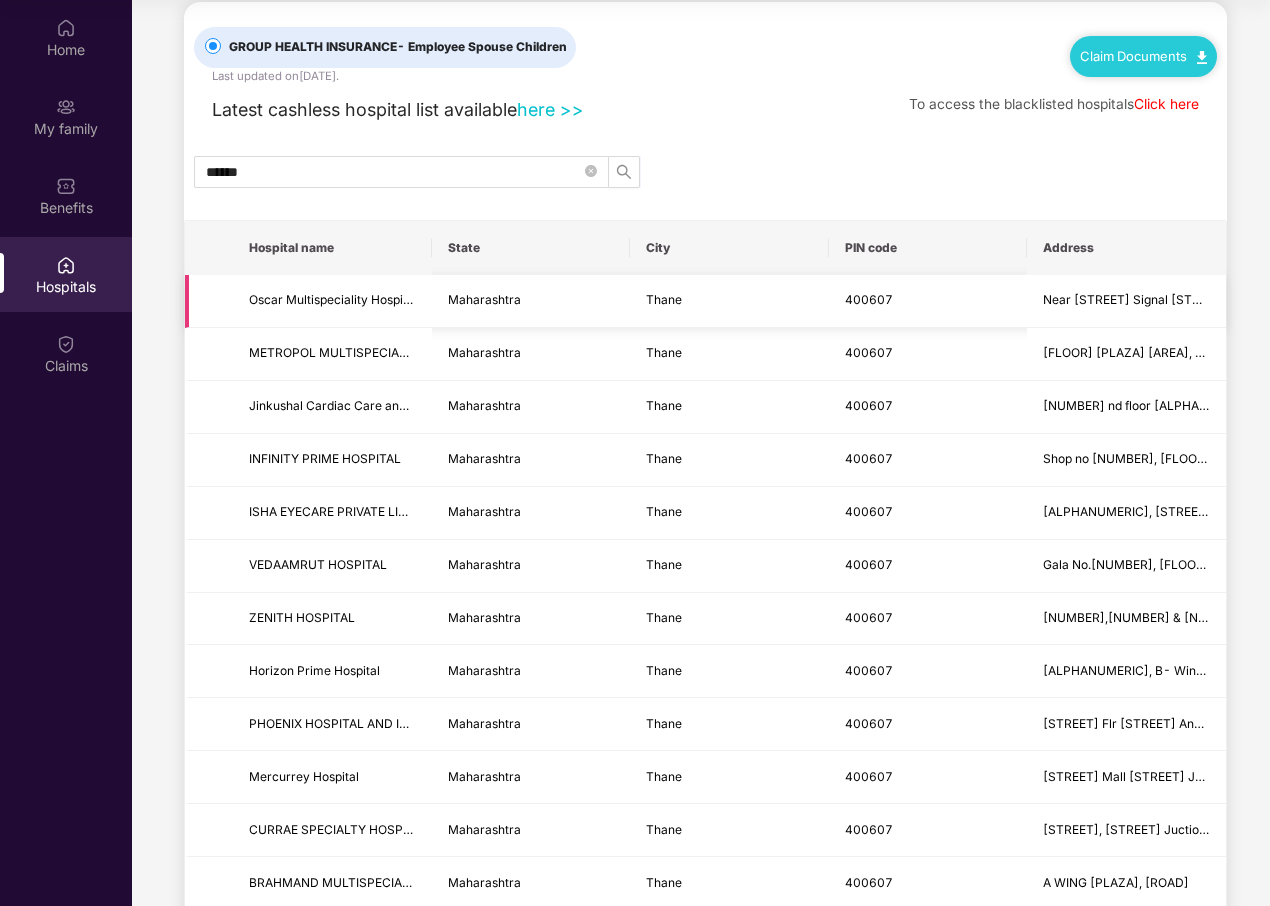scroll, scrollTop: 0, scrollLeft: 0, axis: both 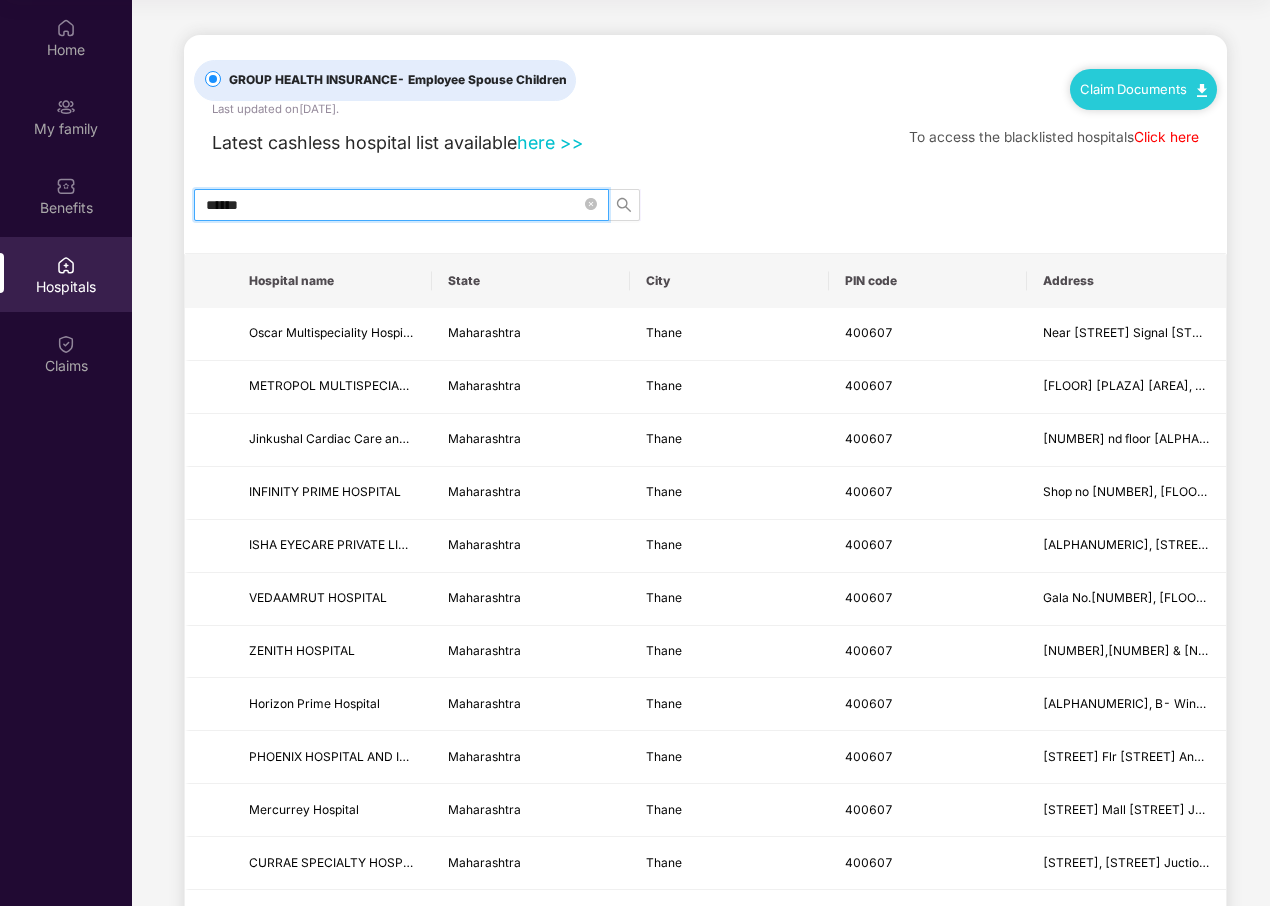 click on "******" at bounding box center [393, 205] 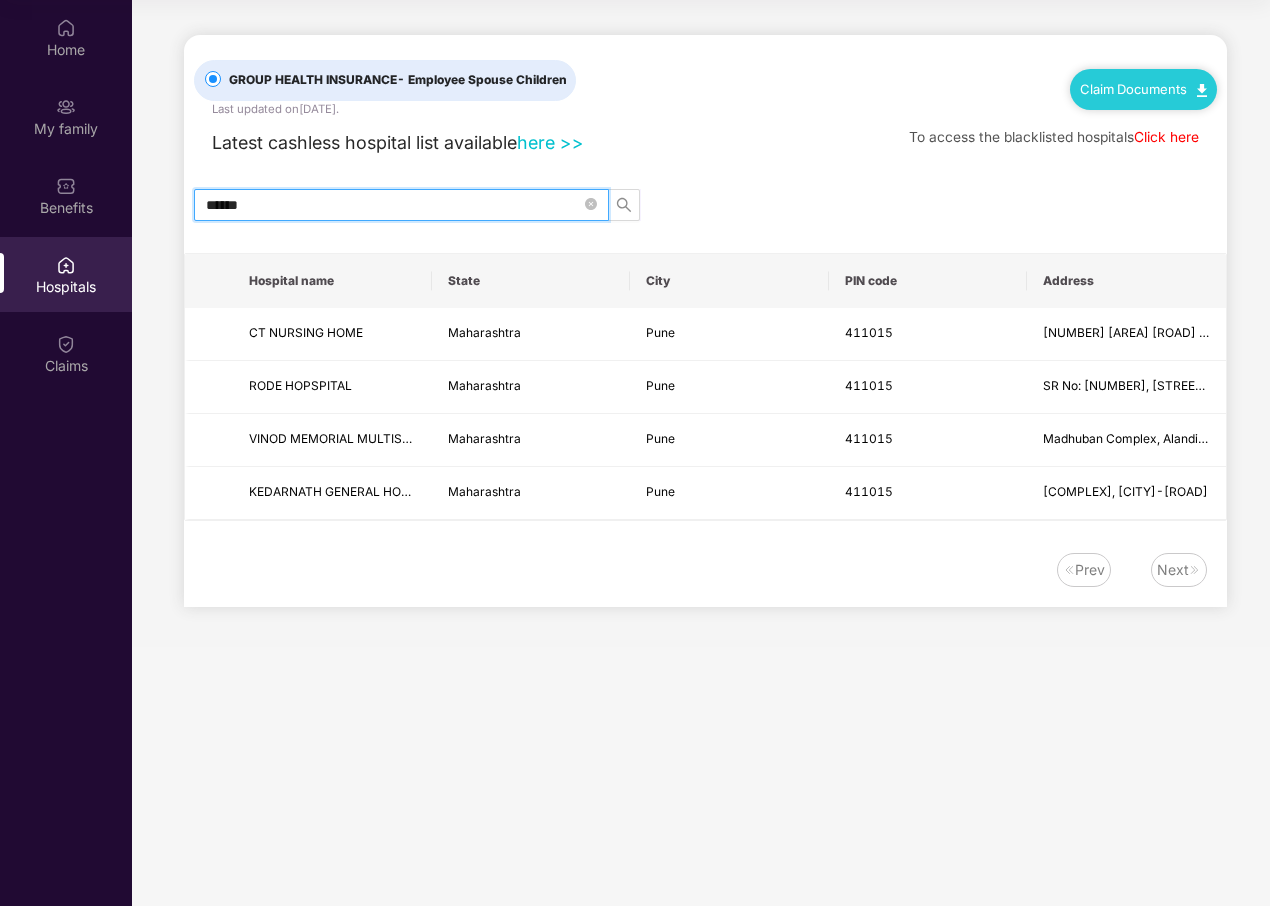 type on "******" 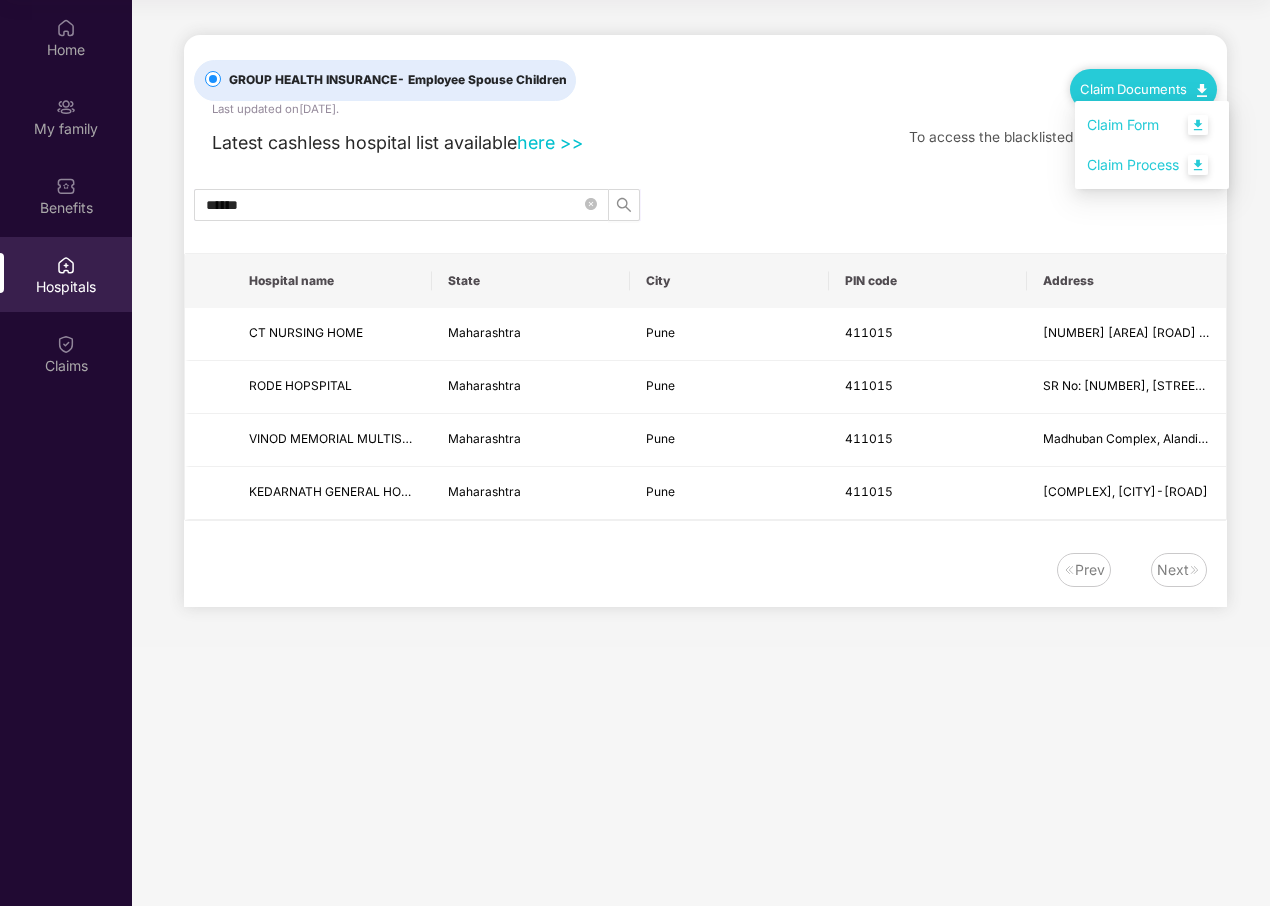 click on "Latest cashless hospital list available  here >> To access the blacklisted hospitals  Click here" at bounding box center (705, 138) 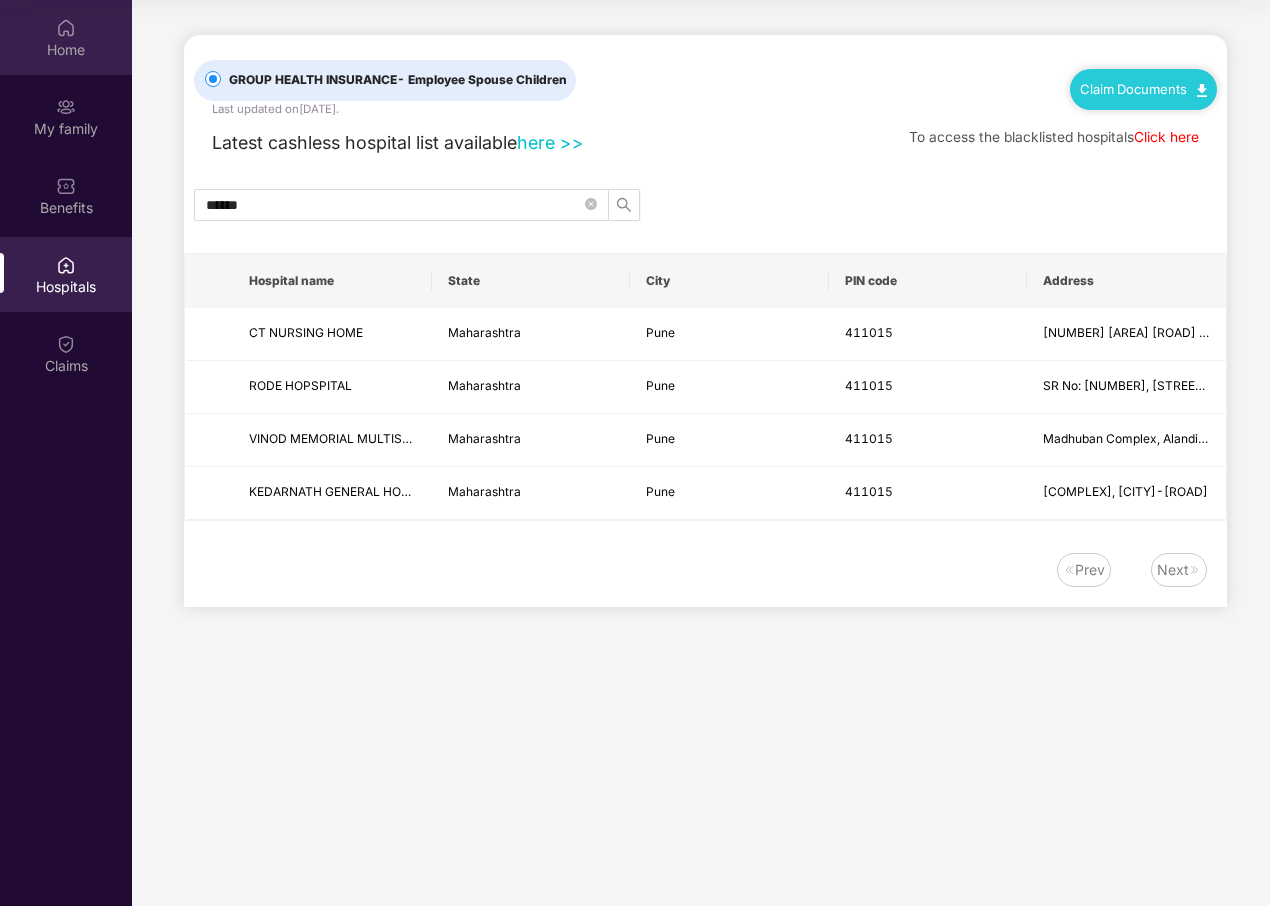 click on "Home" at bounding box center [66, 50] 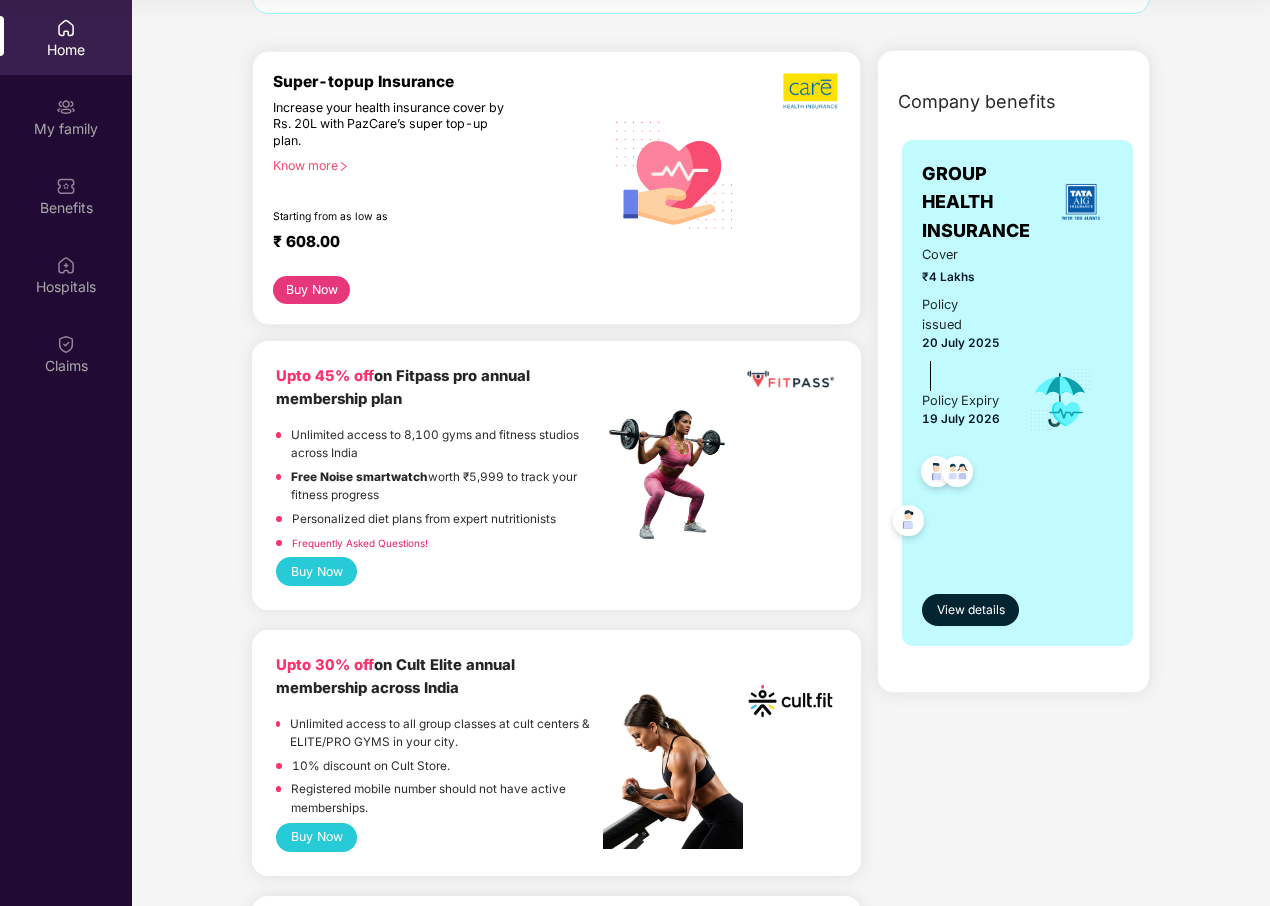 scroll, scrollTop: 0, scrollLeft: 0, axis: both 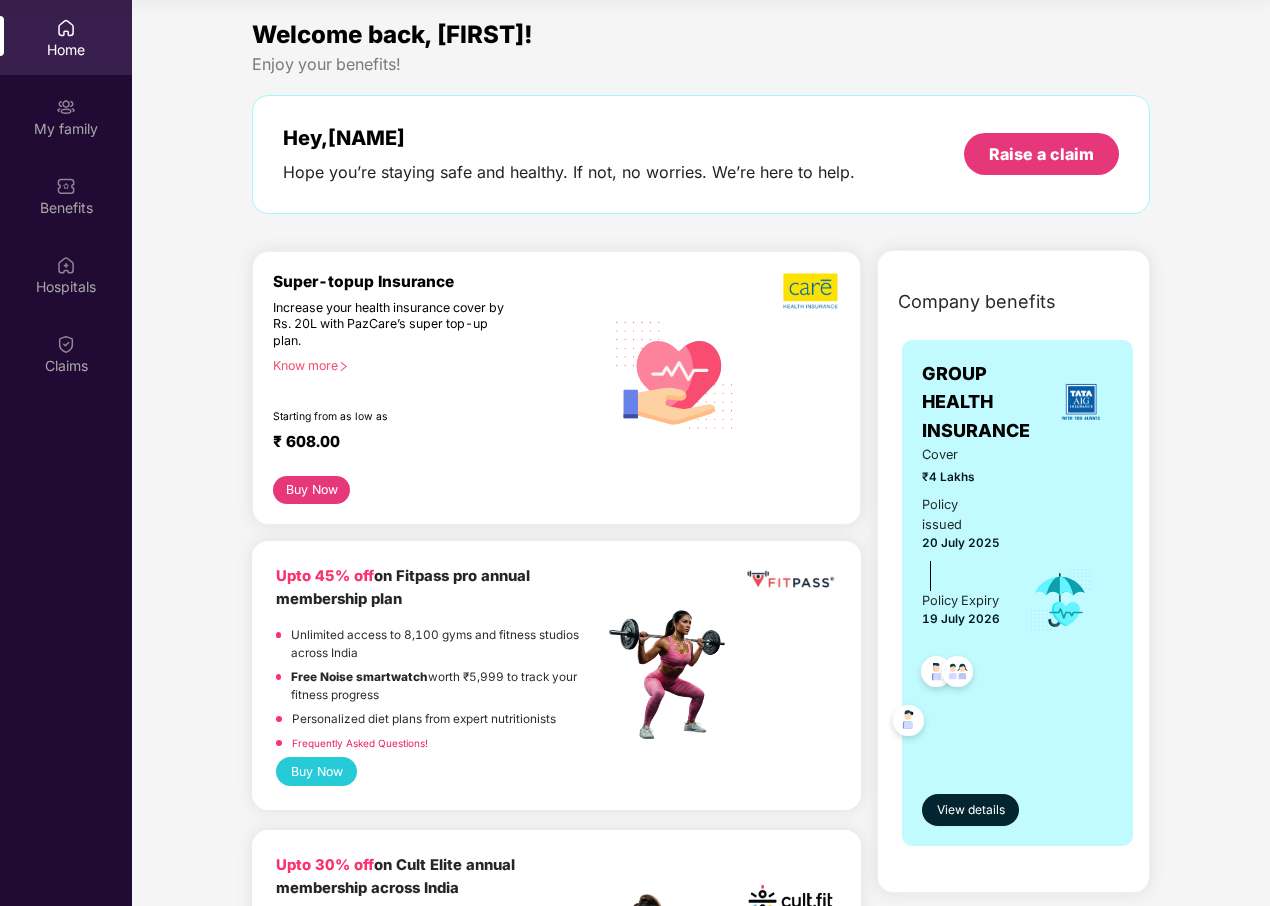 click on "Know more" at bounding box center (432, 365) 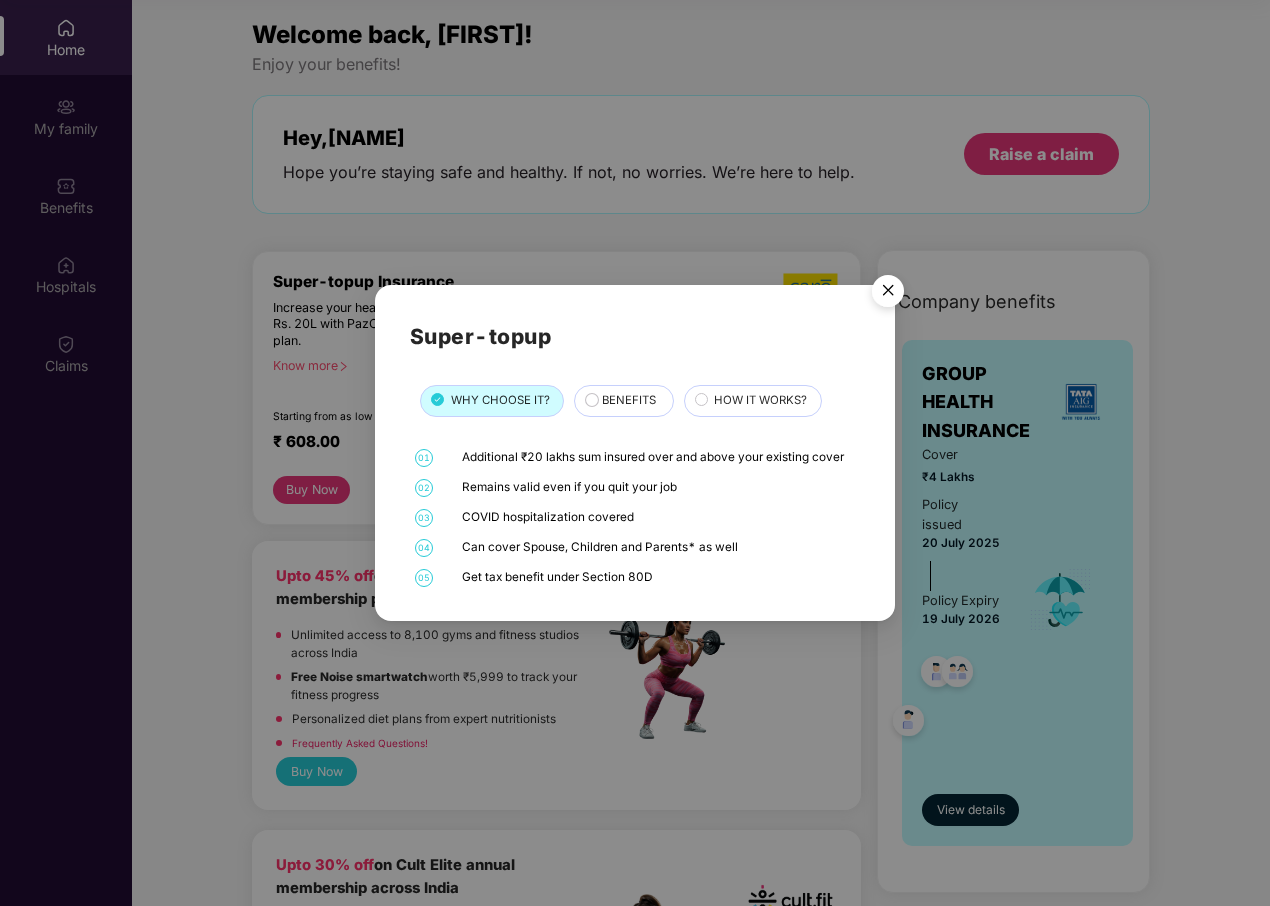 click on "BENEFITS" at bounding box center (627, 402) 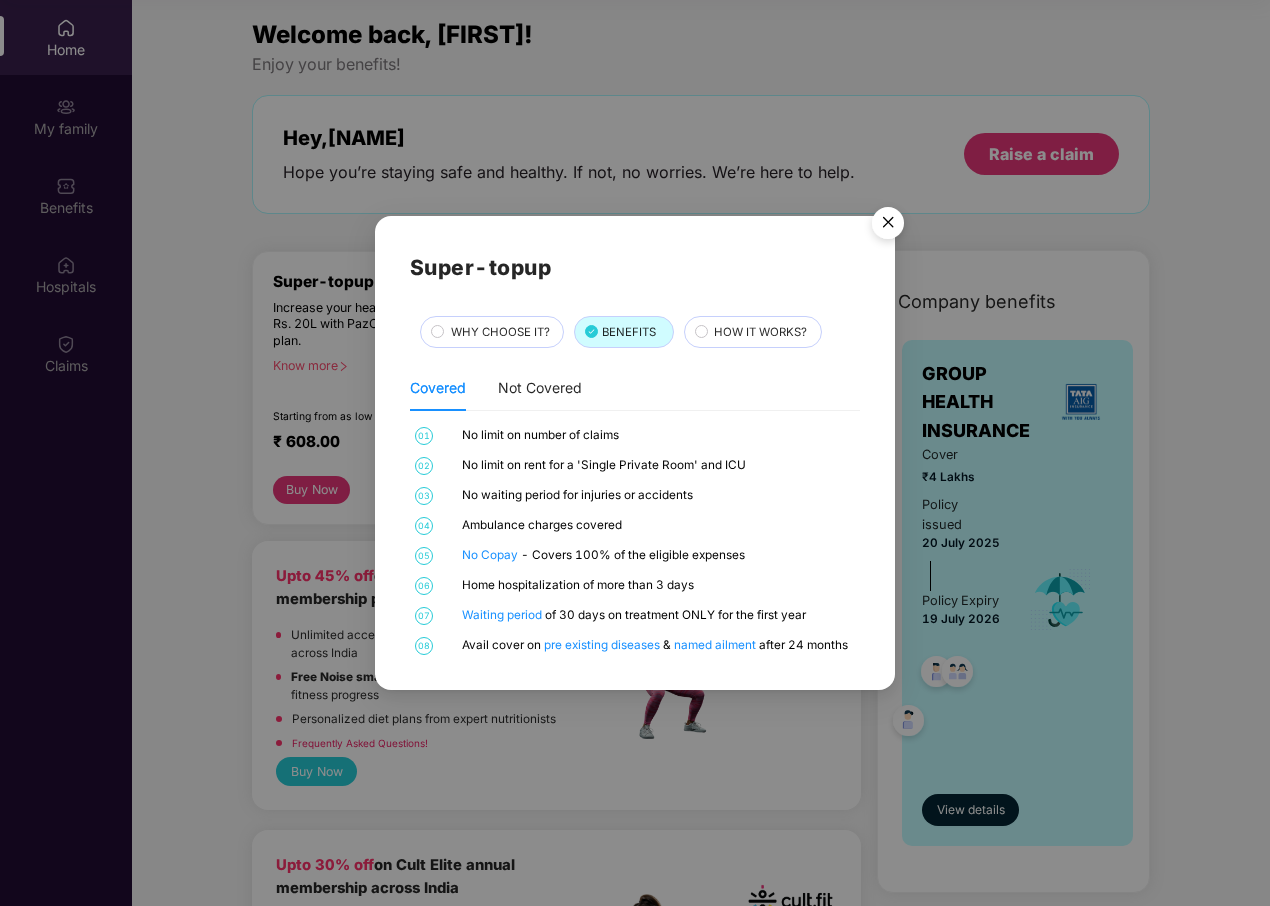 click on "HOW IT WORKS?" at bounding box center [757, 334] 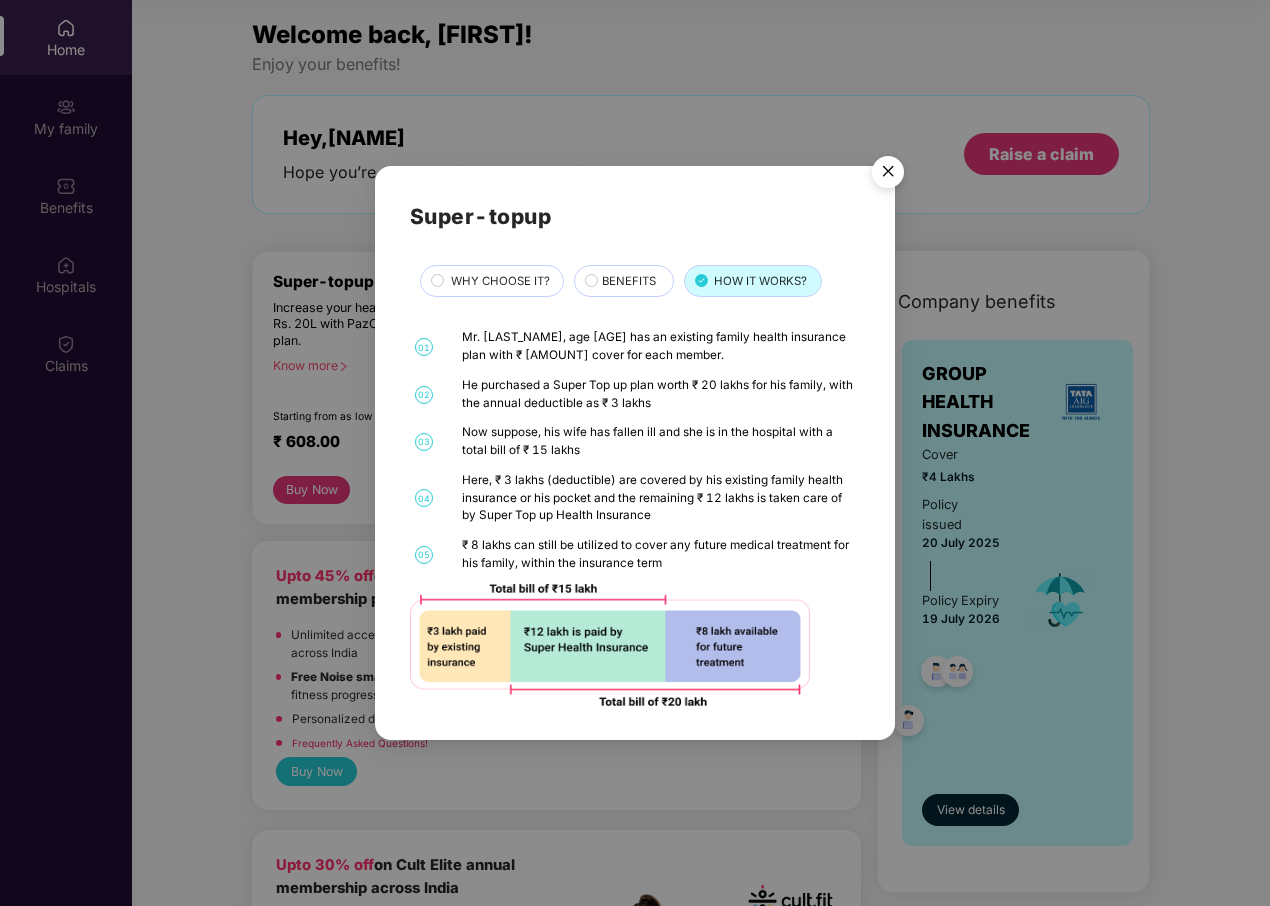 click at bounding box center [888, 175] 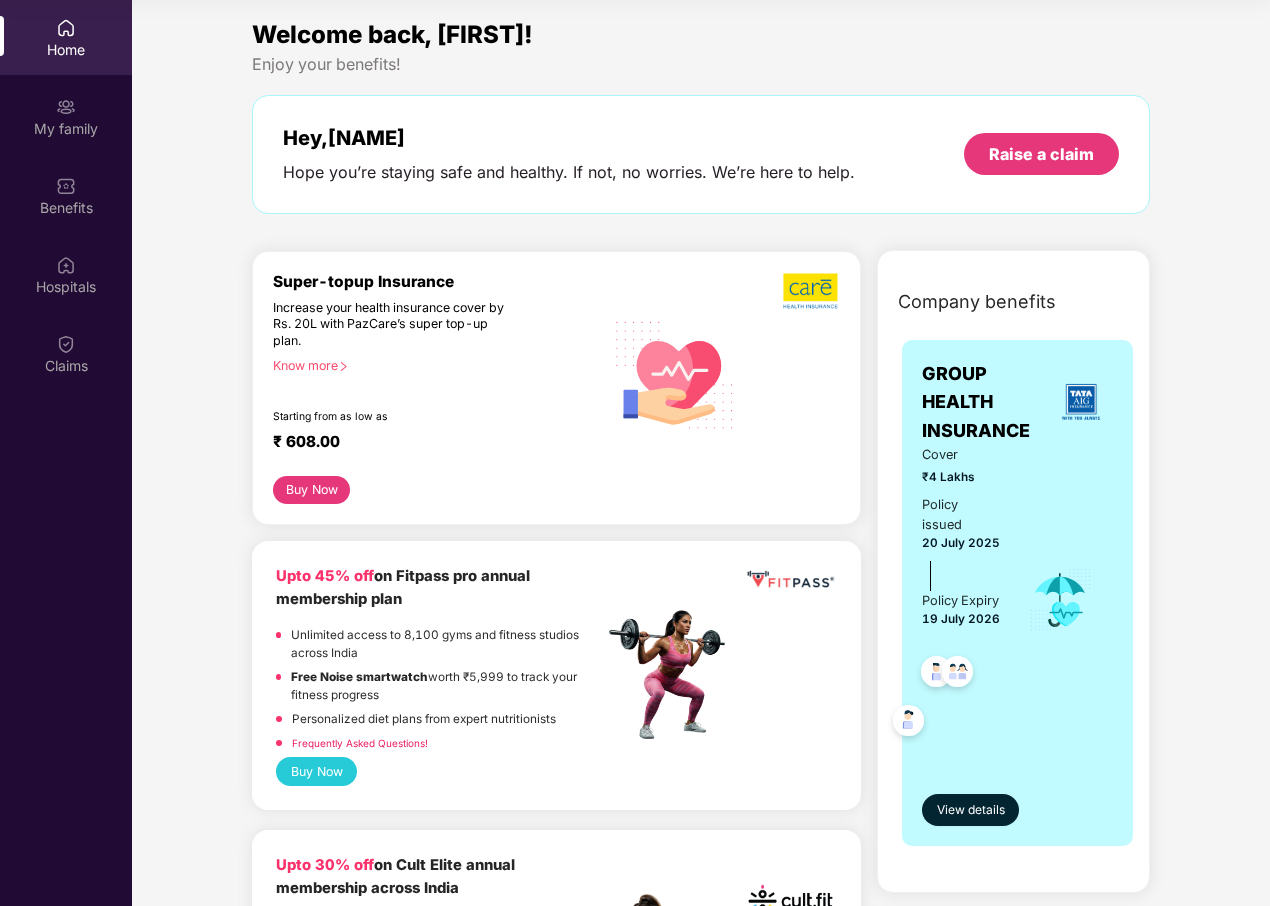 click on "Buy Now" at bounding box center (311, 490) 